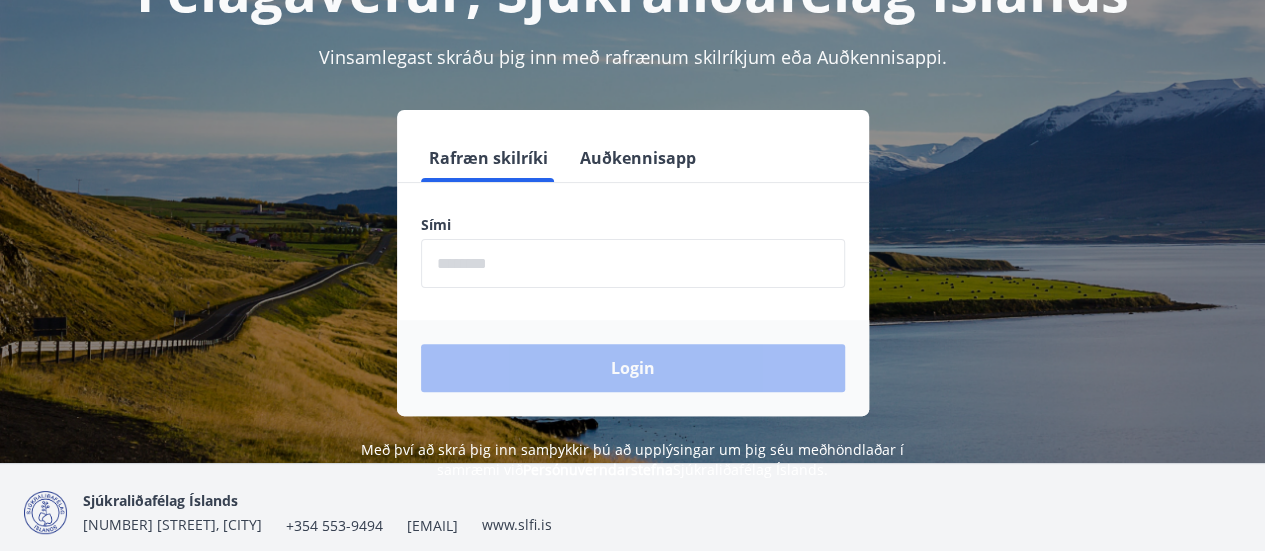 scroll, scrollTop: 186, scrollLeft: 0, axis: vertical 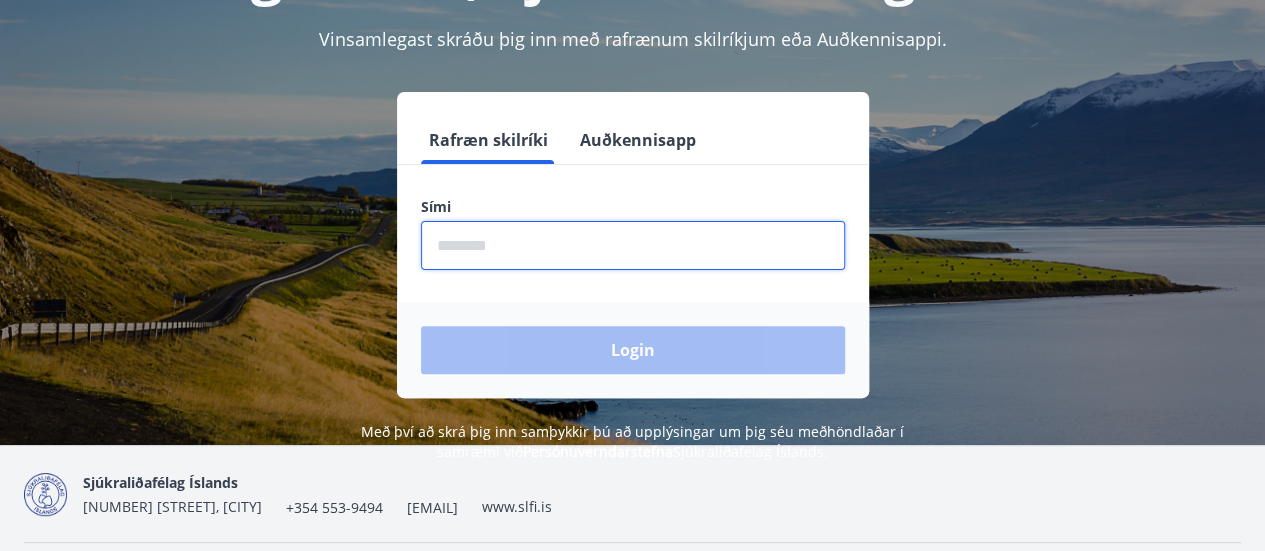 click at bounding box center (633, 245) 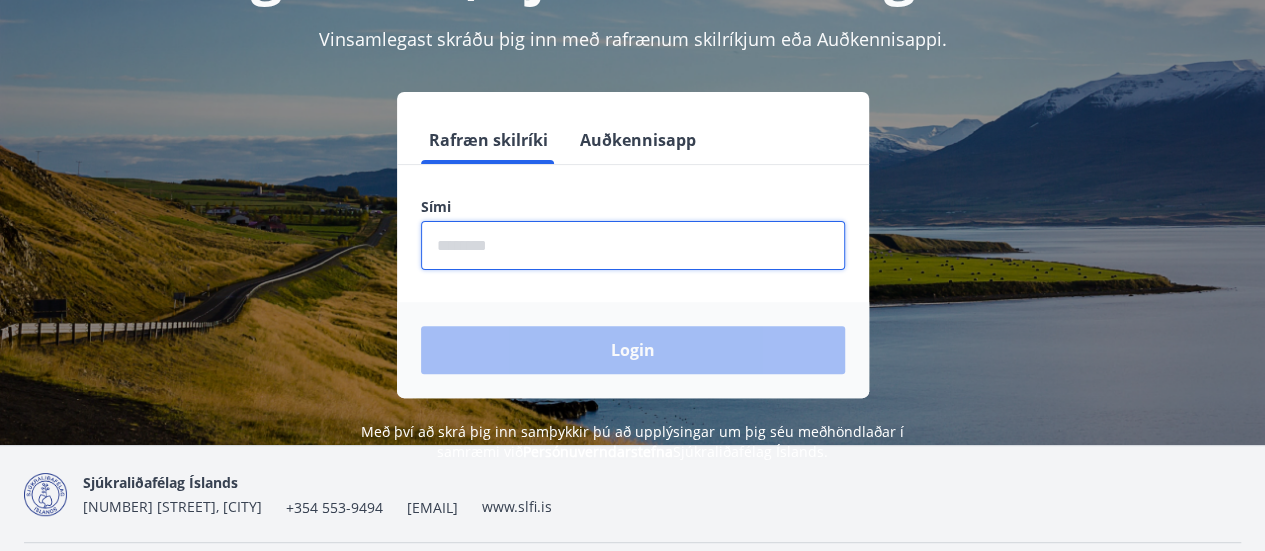 type on "********" 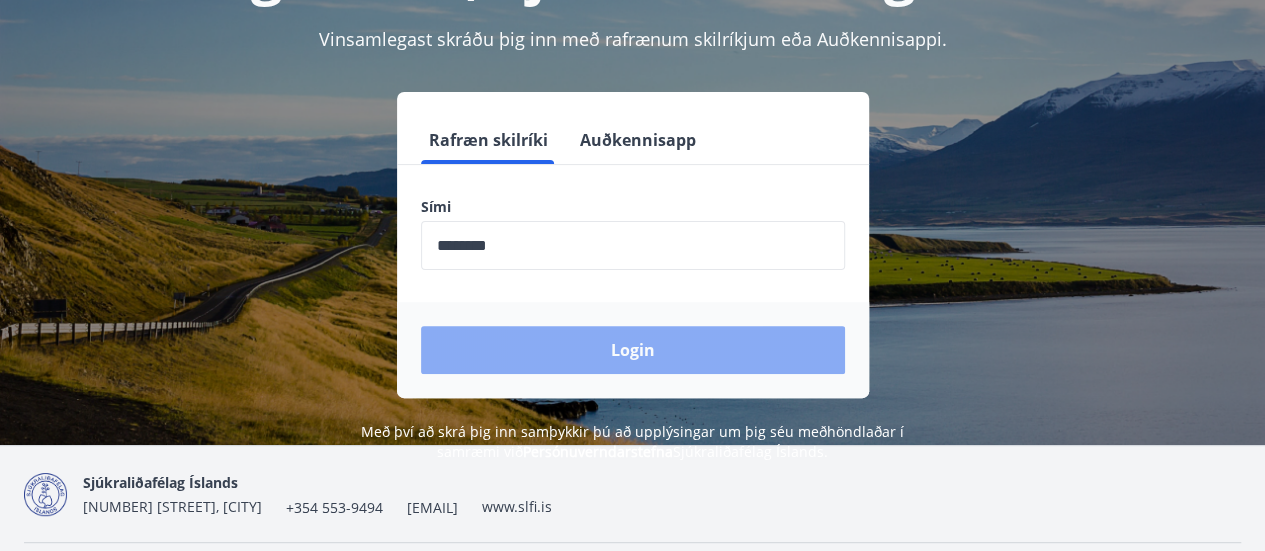 click on "Login" at bounding box center (633, 350) 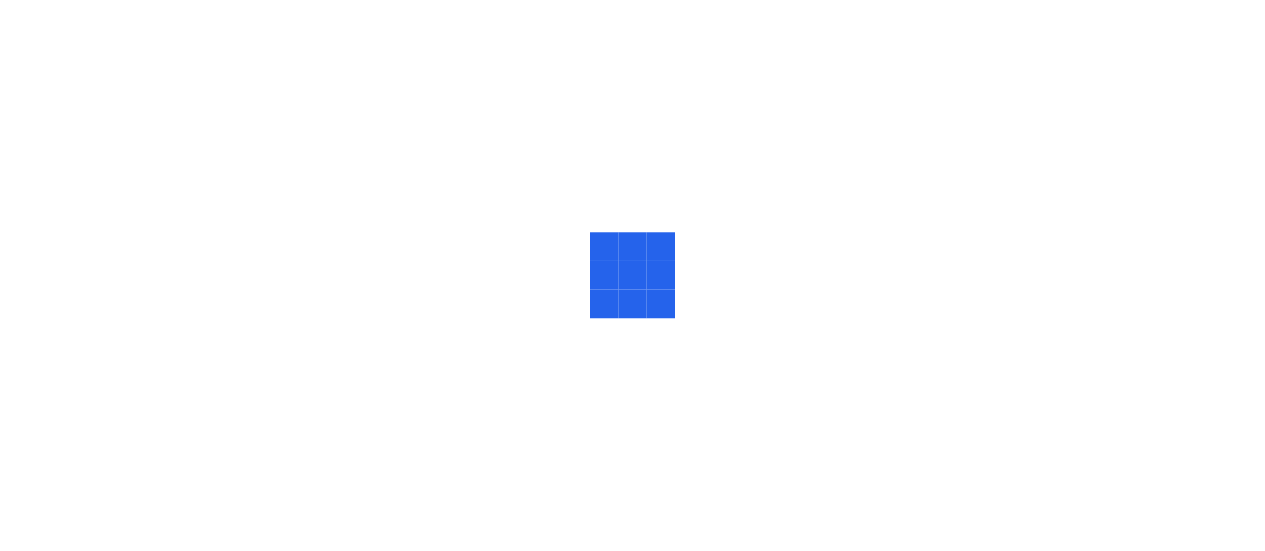 scroll, scrollTop: 0, scrollLeft: 0, axis: both 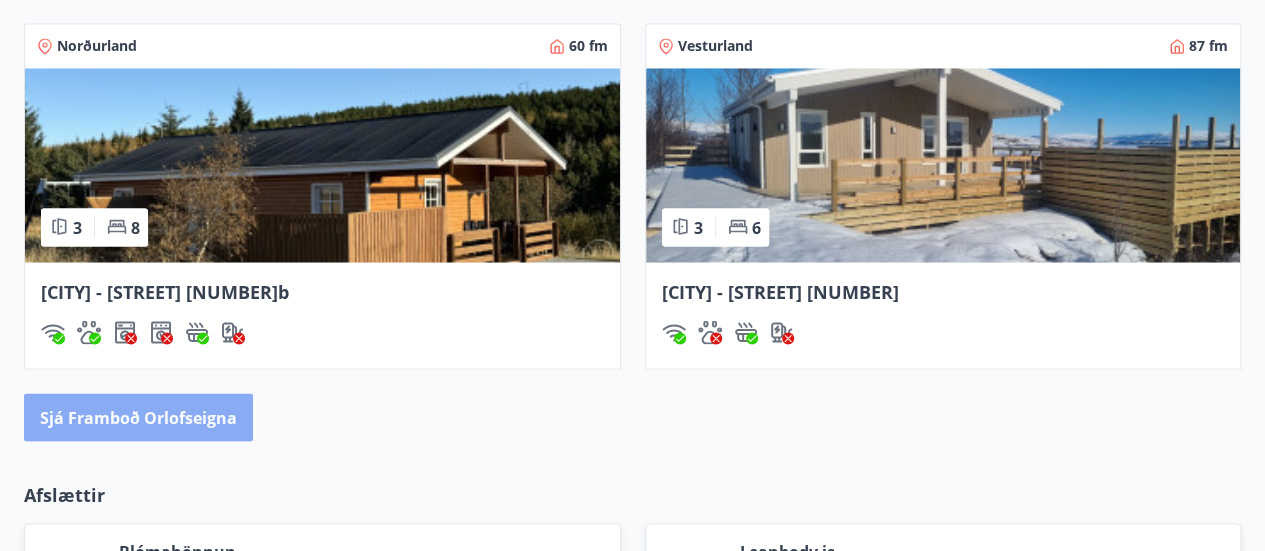 click on "Sjá framboð orlofseigna" at bounding box center (138, 417) 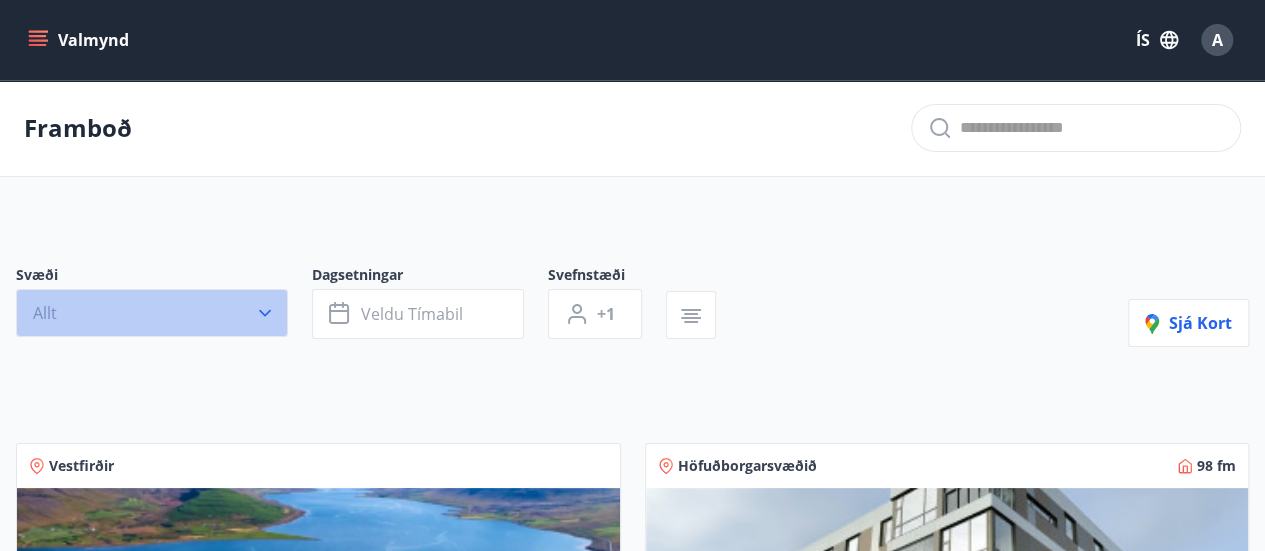 click 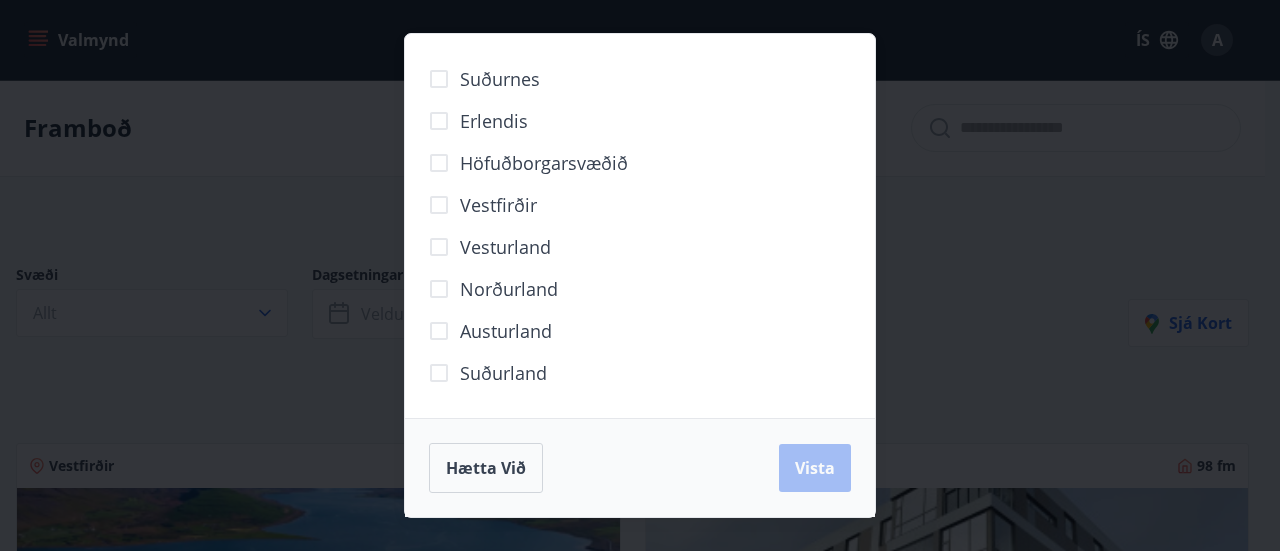 click on "Norðurland" at bounding box center (509, 289) 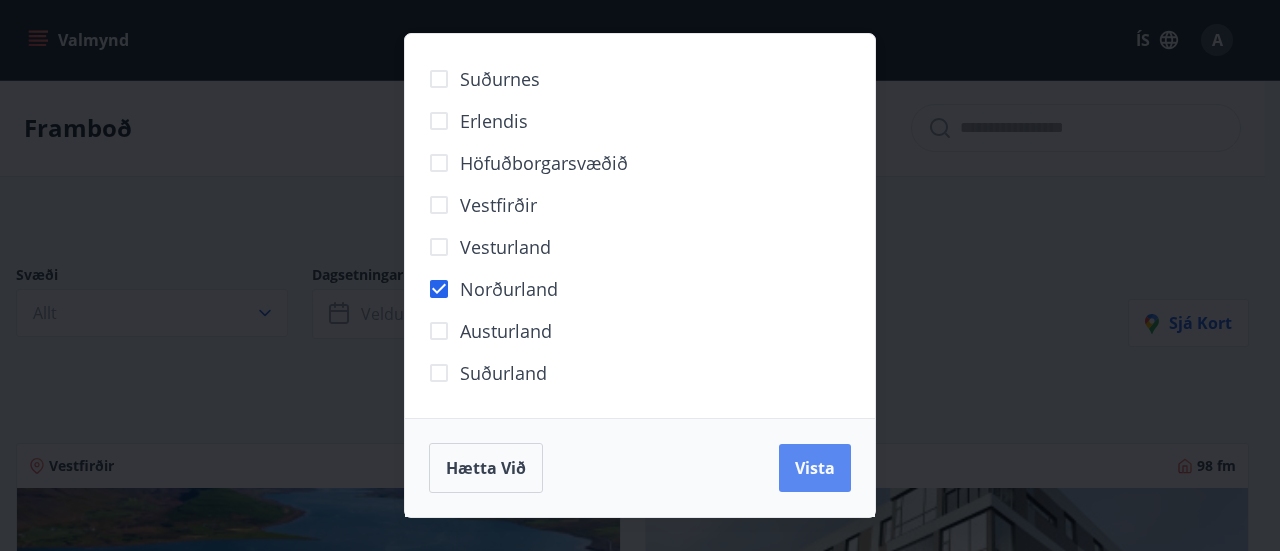 click on "Vista" at bounding box center (815, 468) 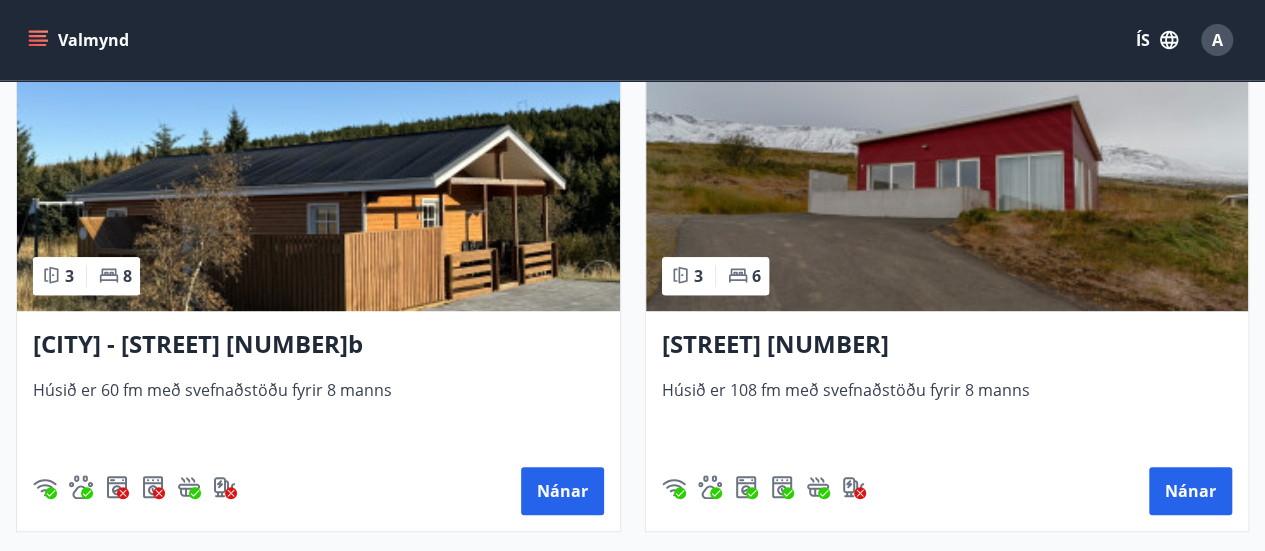scroll, scrollTop: 476, scrollLeft: 0, axis: vertical 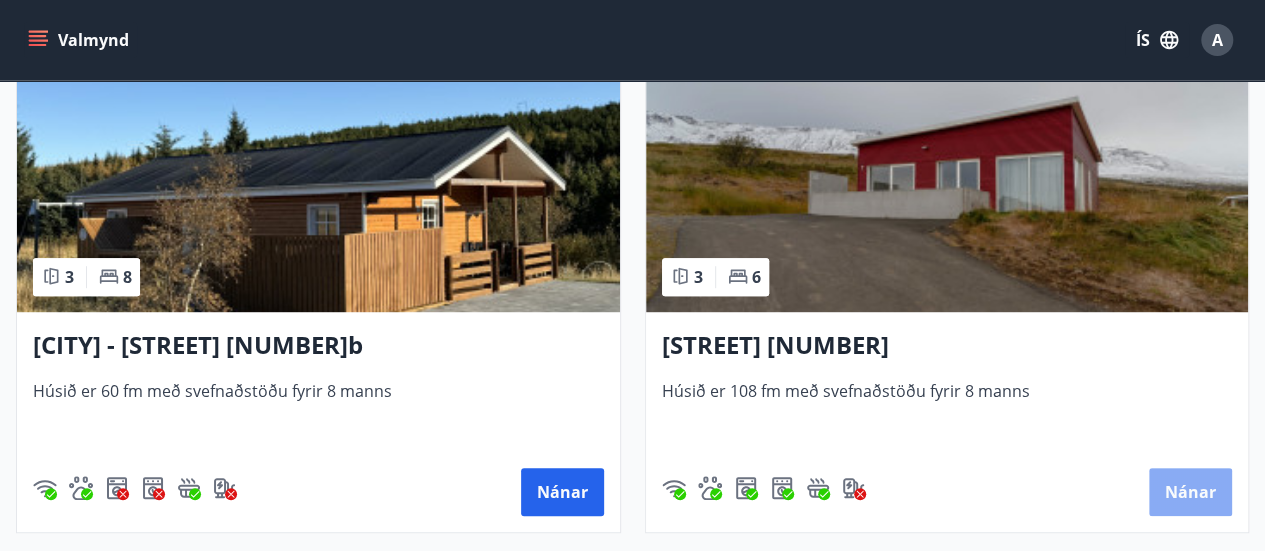 click on "Nánar" at bounding box center (1190, 492) 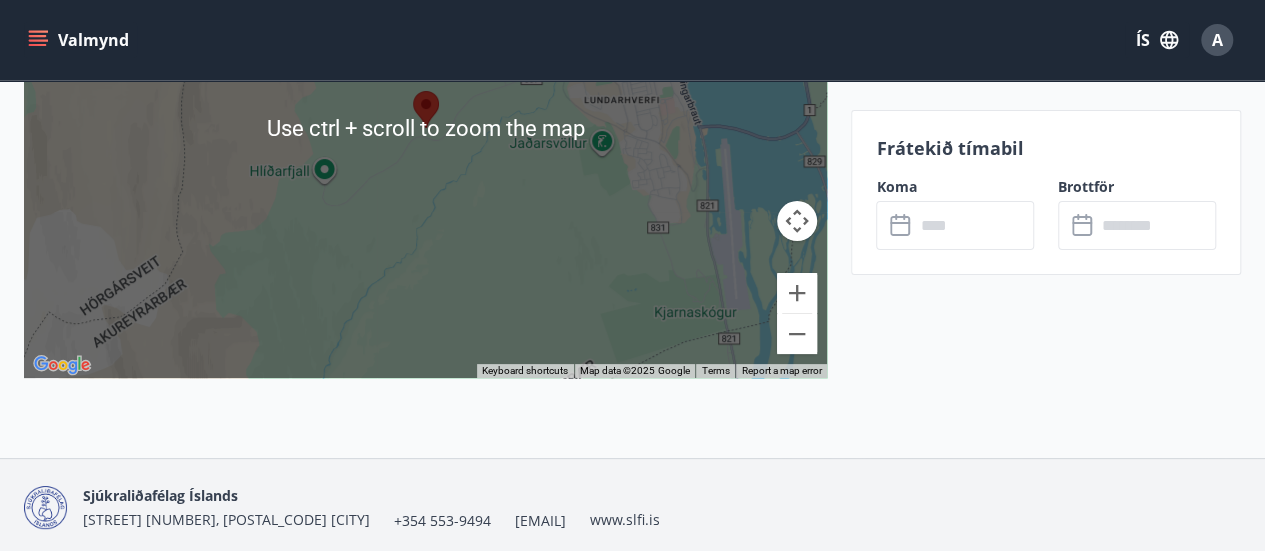 scroll, scrollTop: 3950, scrollLeft: 0, axis: vertical 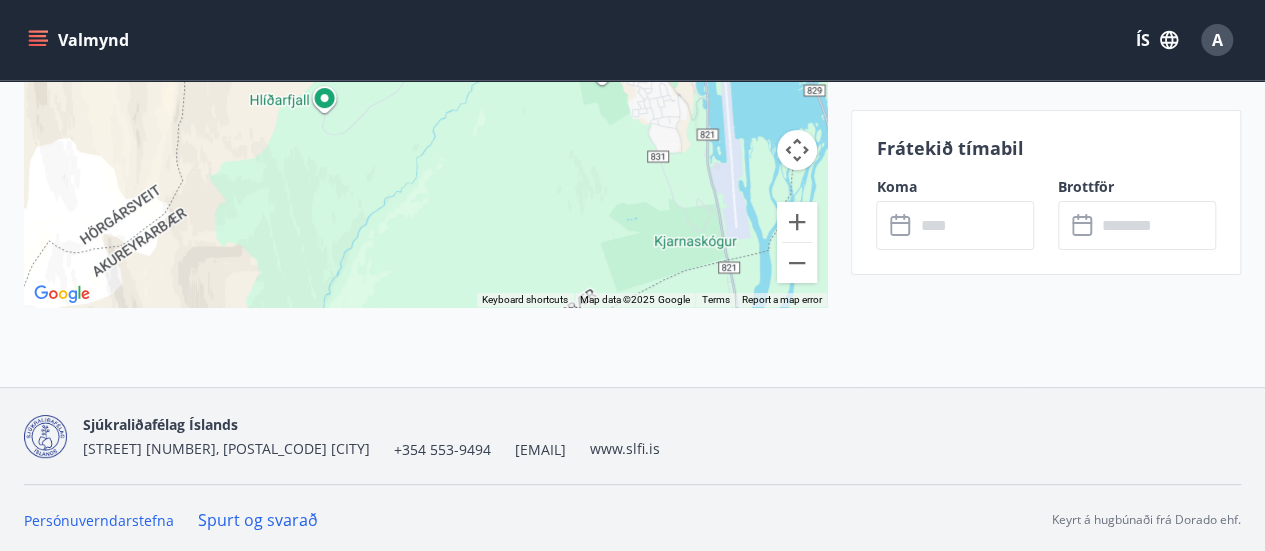 click at bounding box center [974, 225] 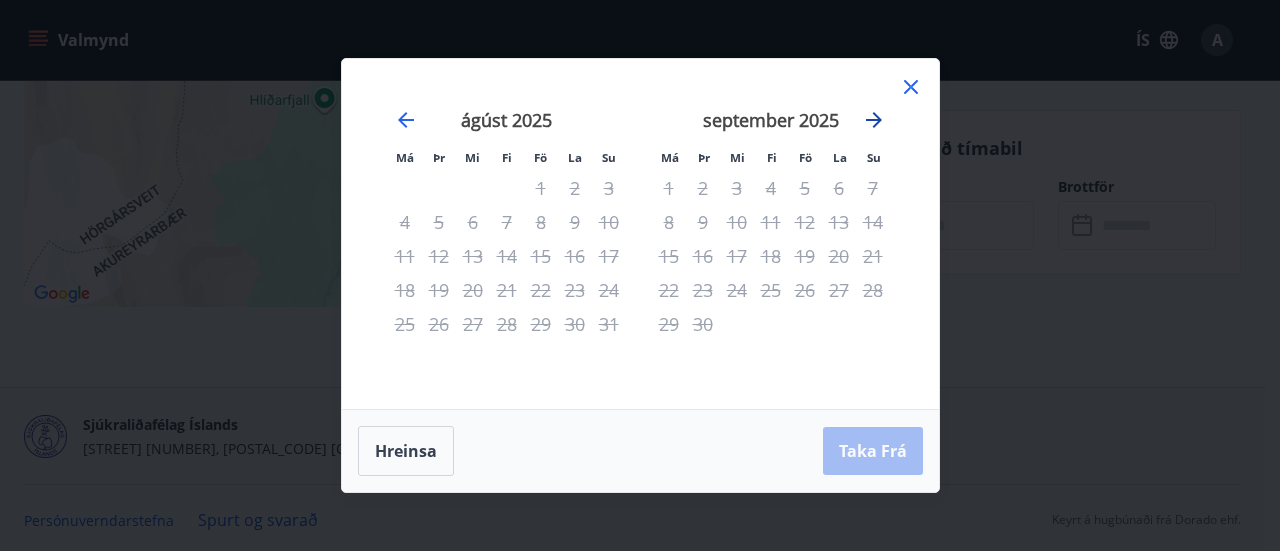 click 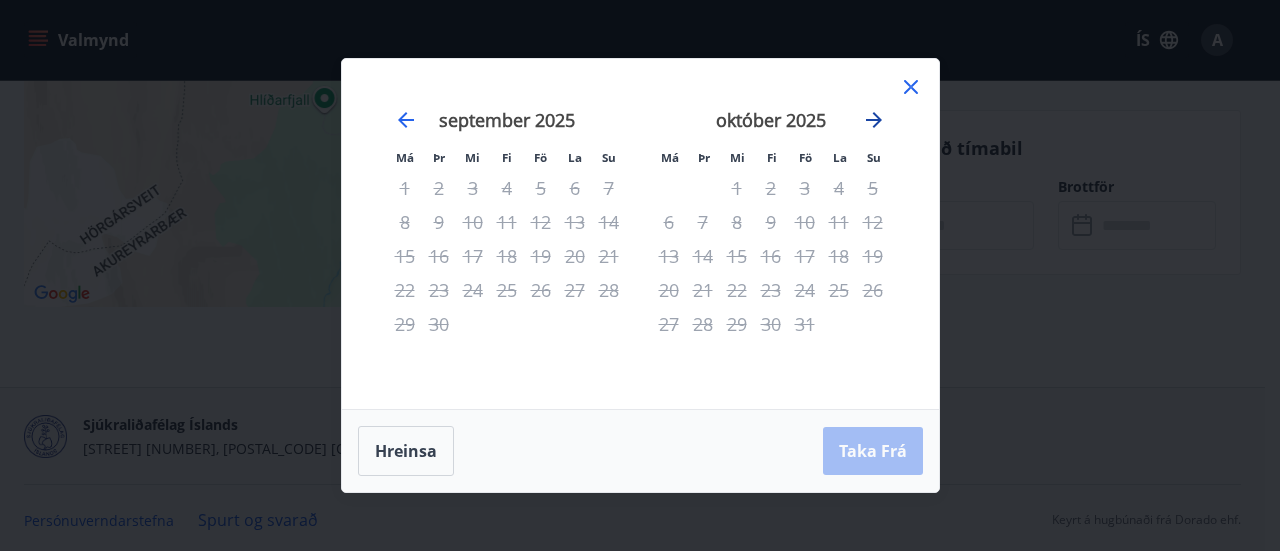 click 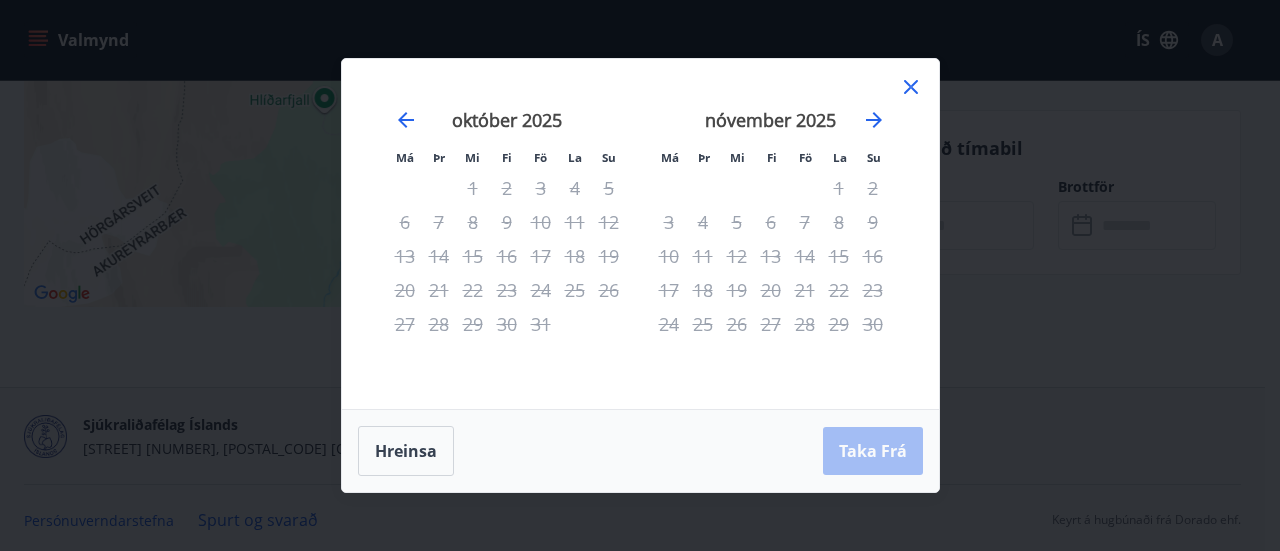 click 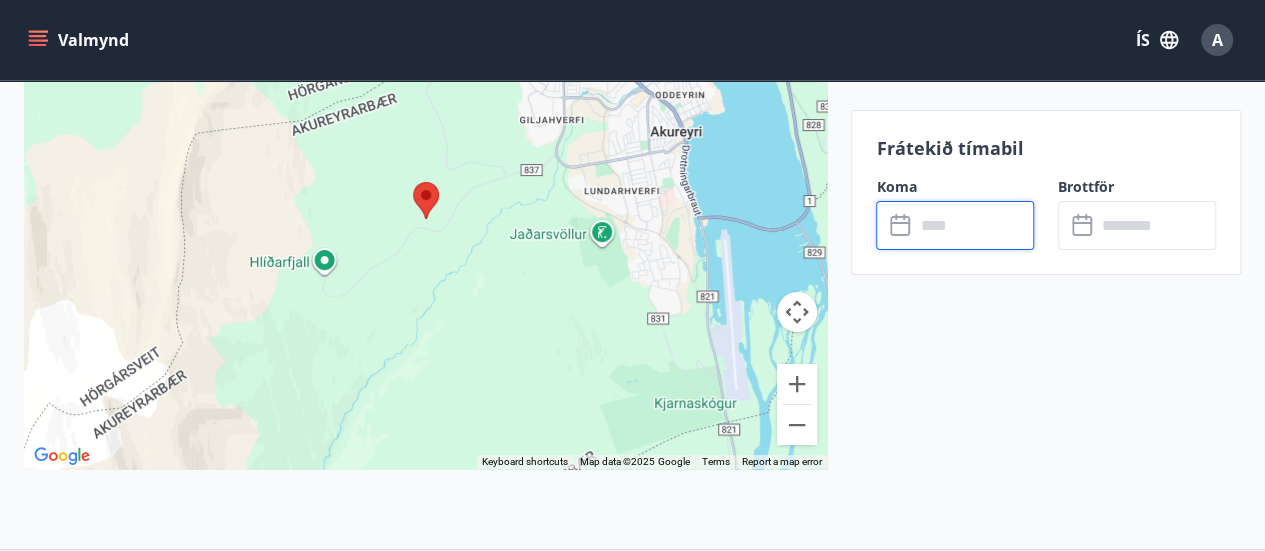 scroll, scrollTop: 3950, scrollLeft: 0, axis: vertical 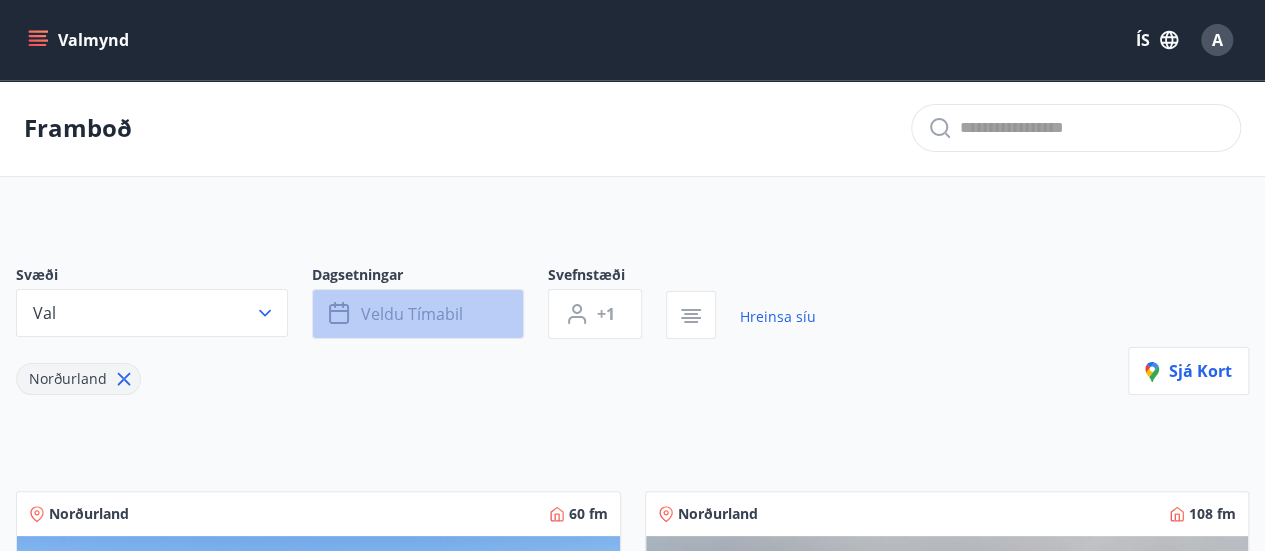 click on "Veldu tímabil" at bounding box center [418, 314] 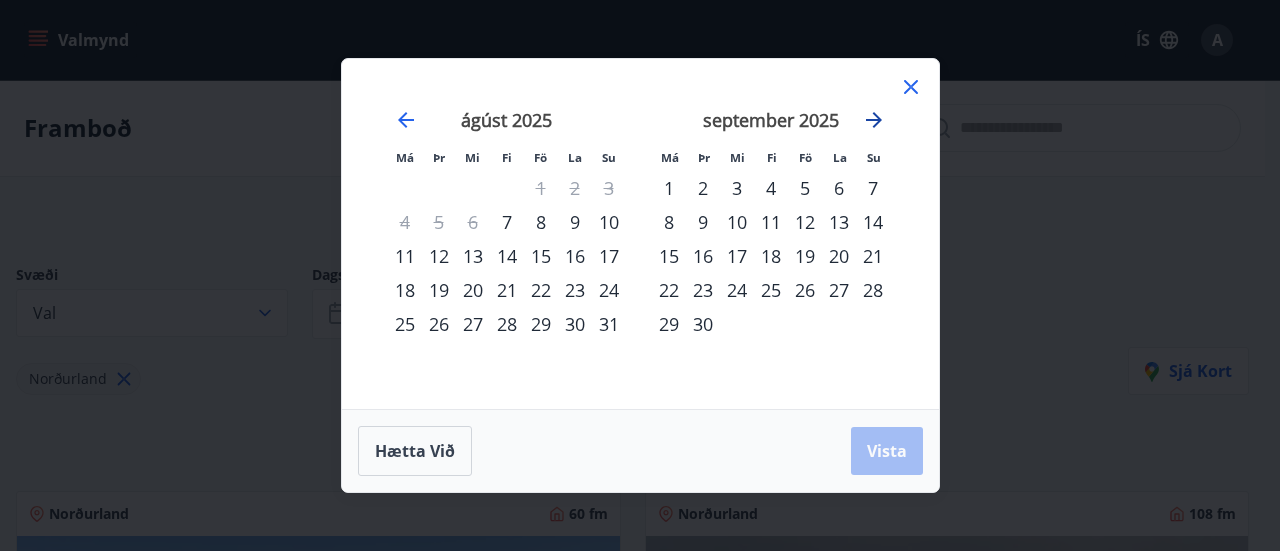 click 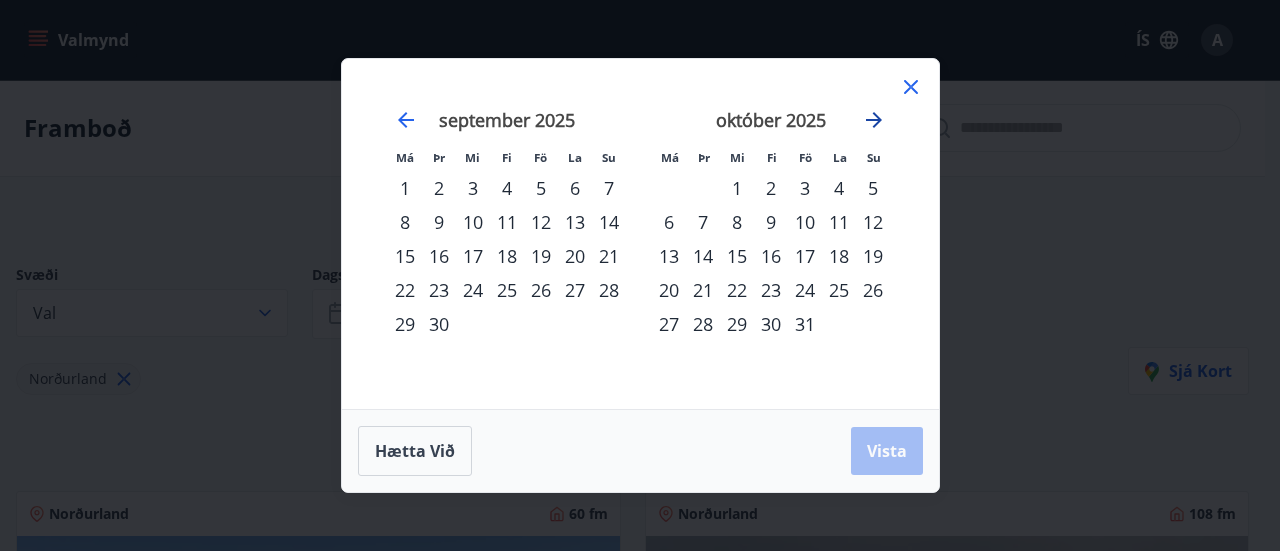 click 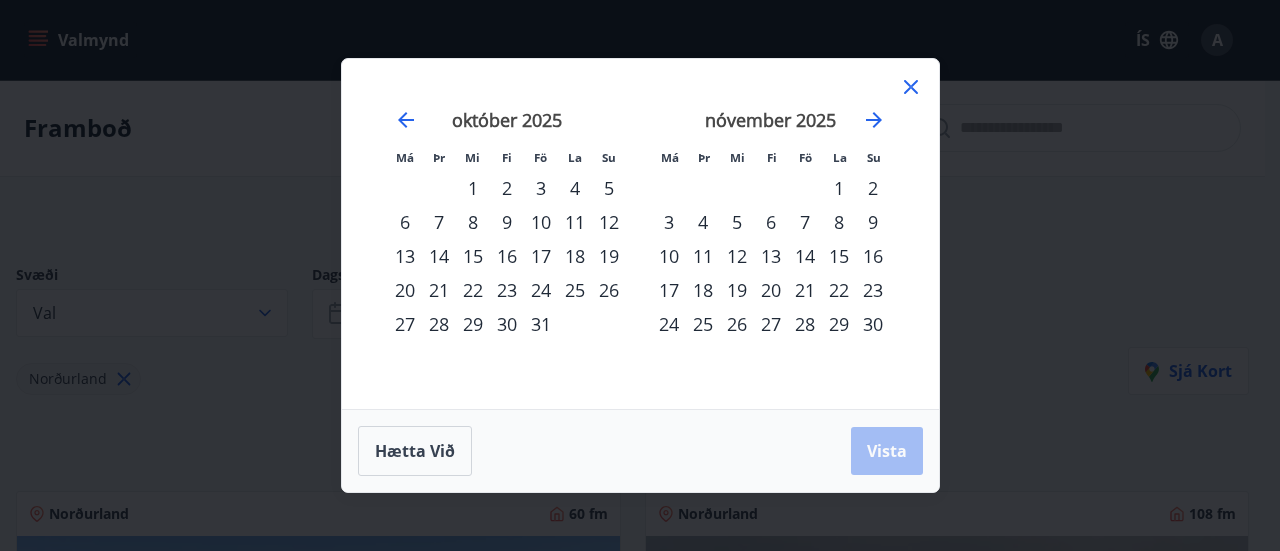 click on "7" at bounding box center (805, 222) 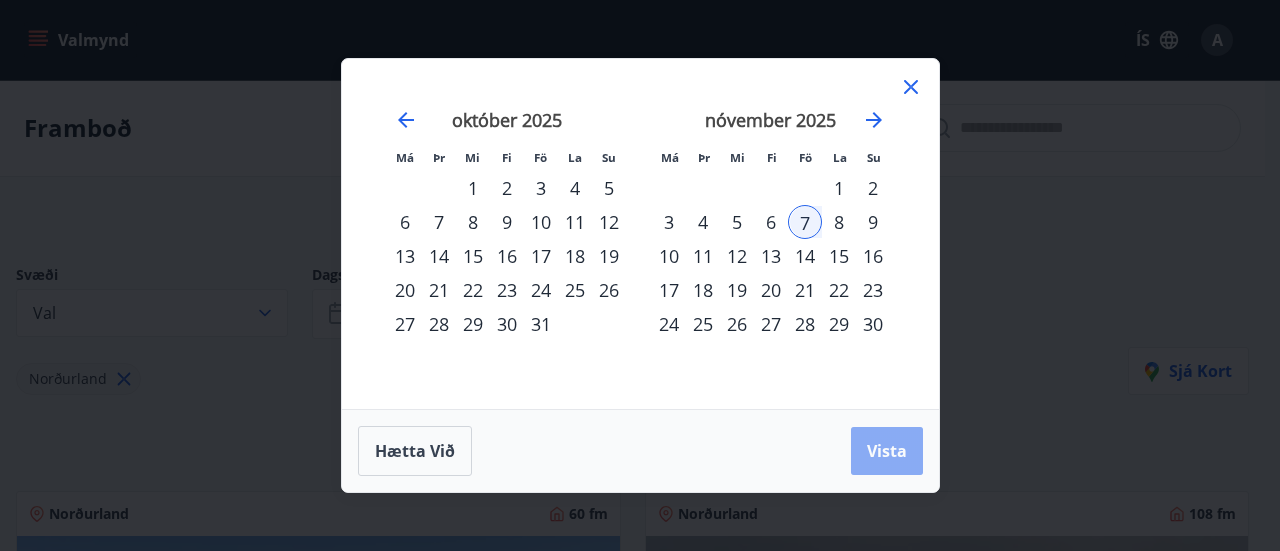 click on "Vista" at bounding box center [887, 451] 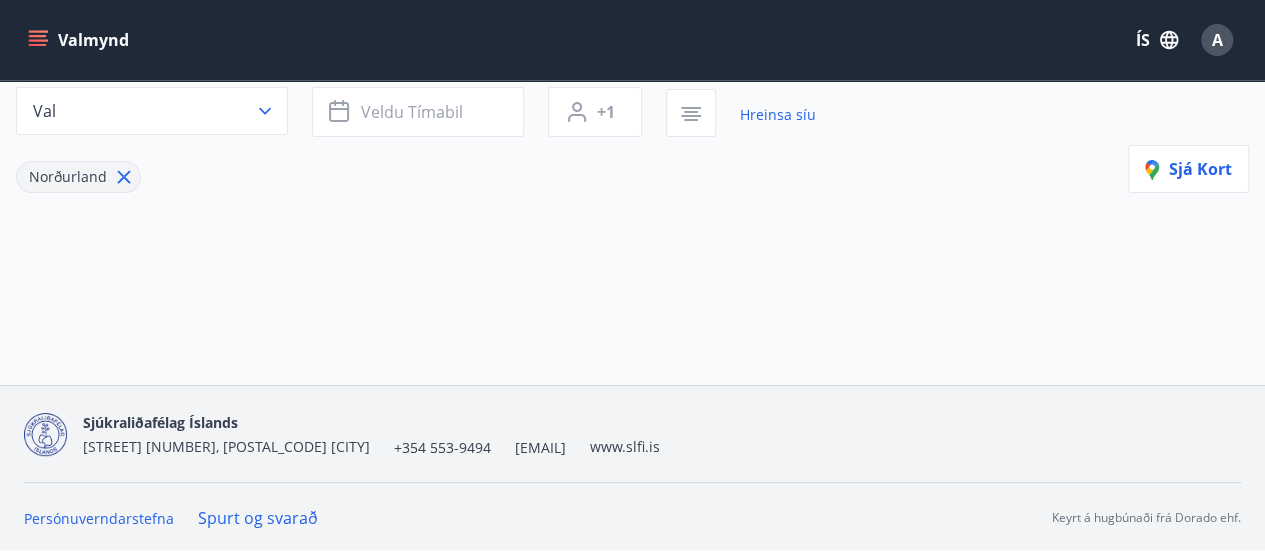 scroll, scrollTop: 0, scrollLeft: 0, axis: both 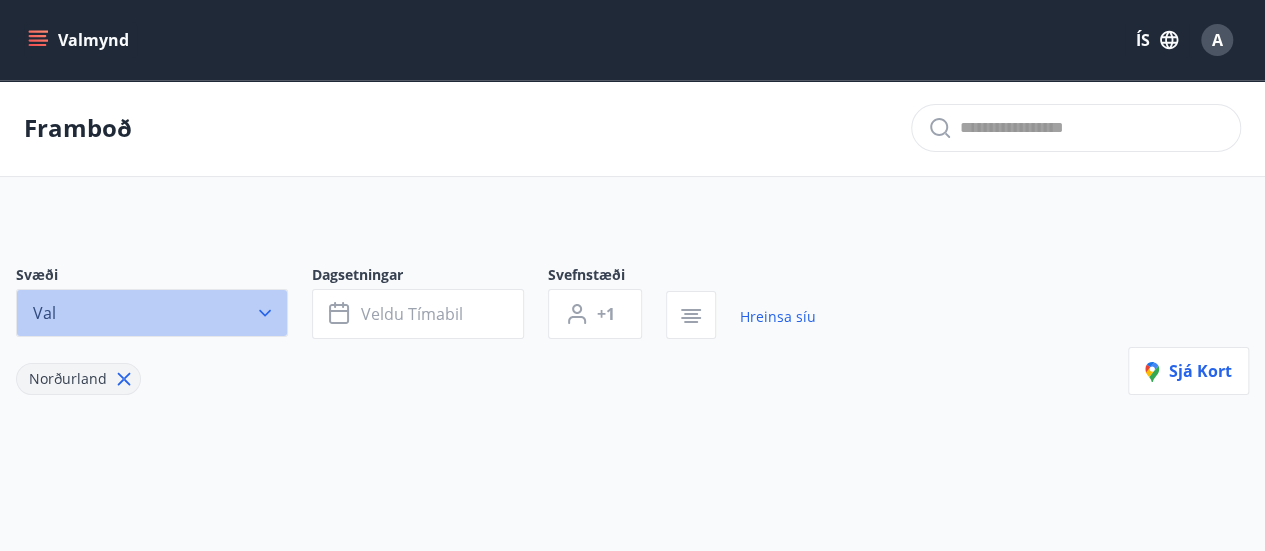 click 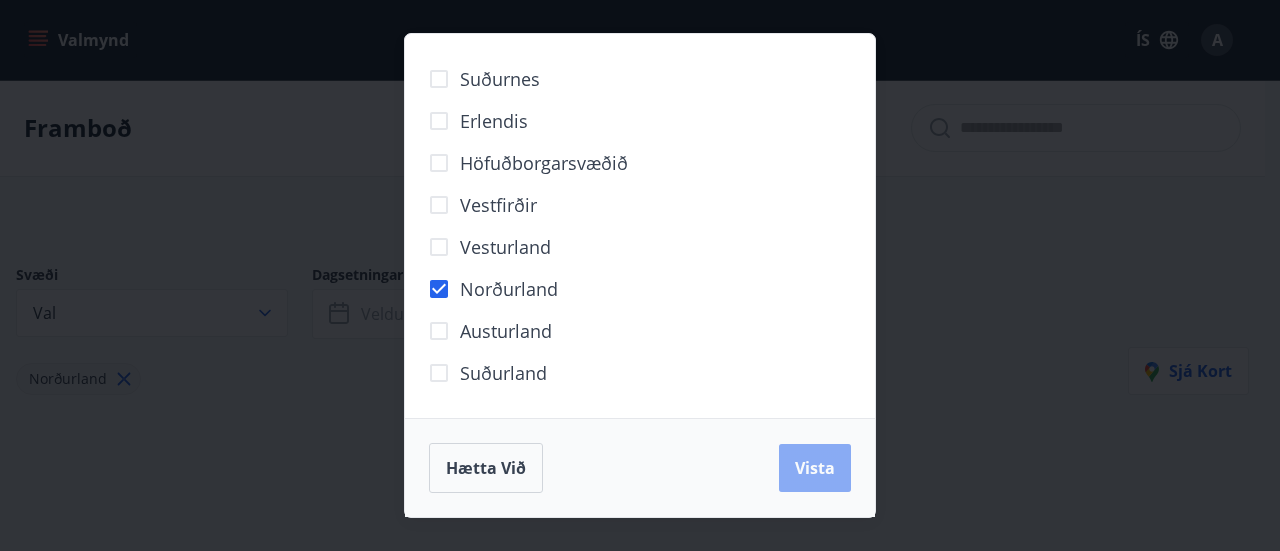 click on "Vista" at bounding box center [815, 468] 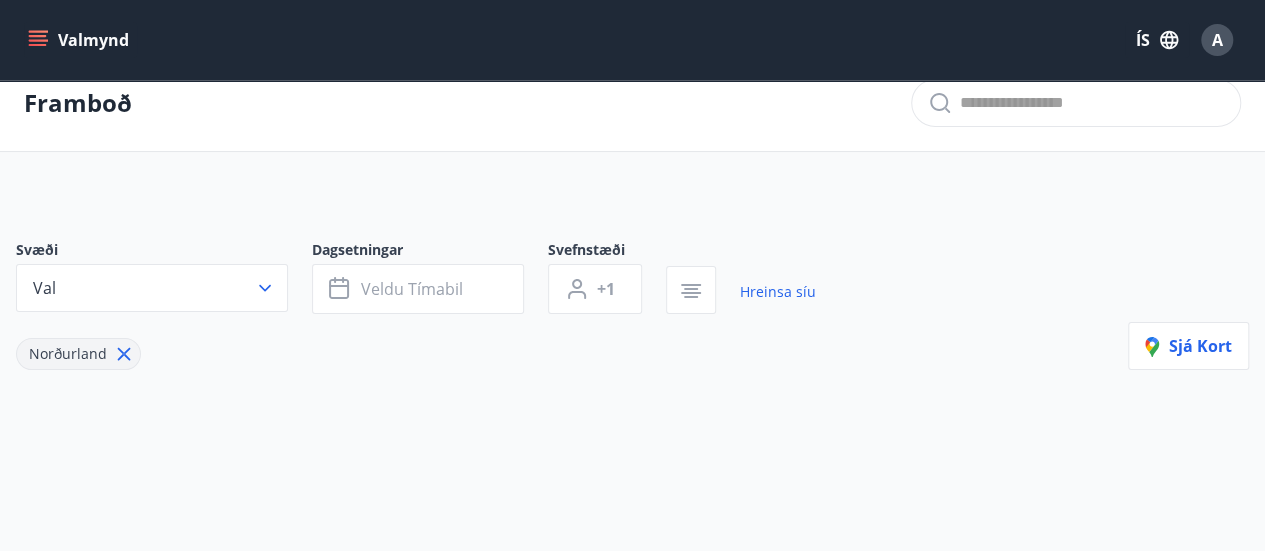 scroll, scrollTop: 0, scrollLeft: 0, axis: both 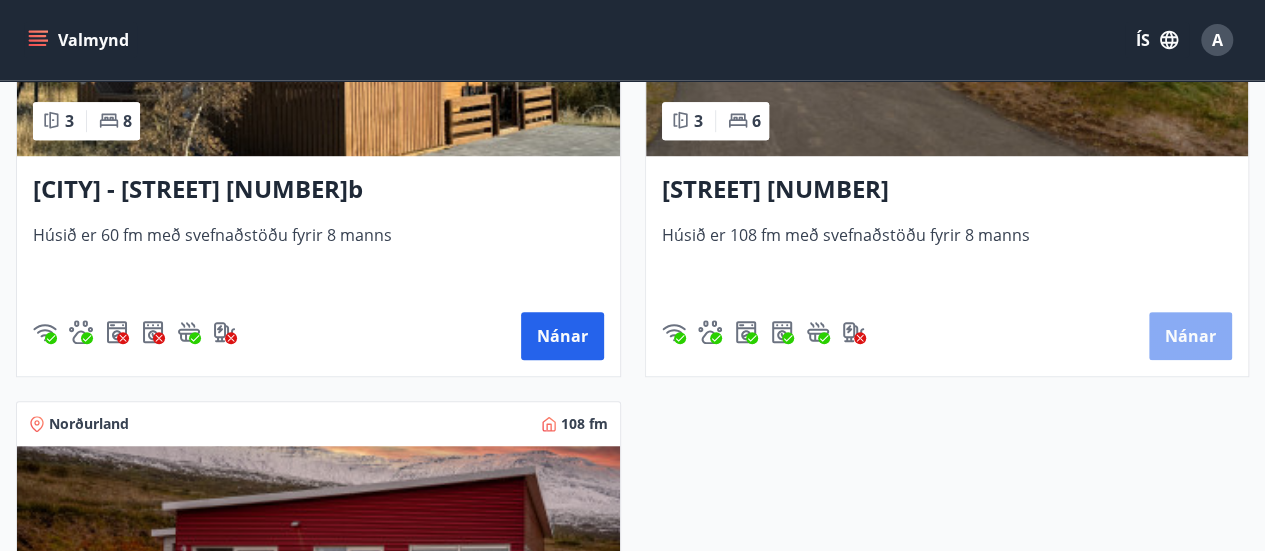 click on "Nánar" at bounding box center (1190, 336) 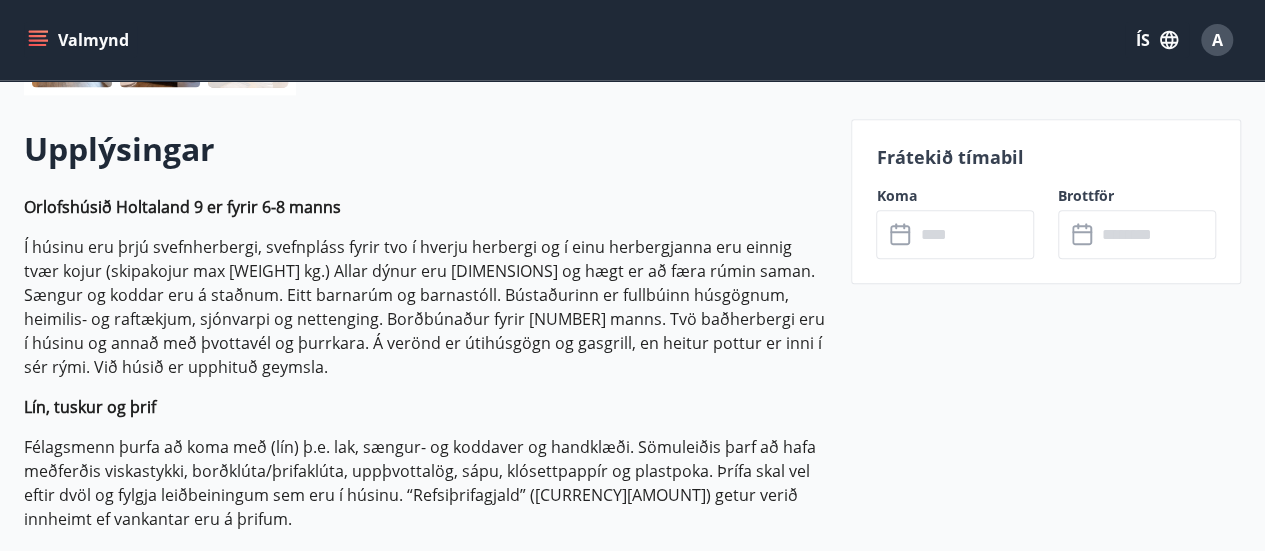 scroll, scrollTop: 551, scrollLeft: 0, axis: vertical 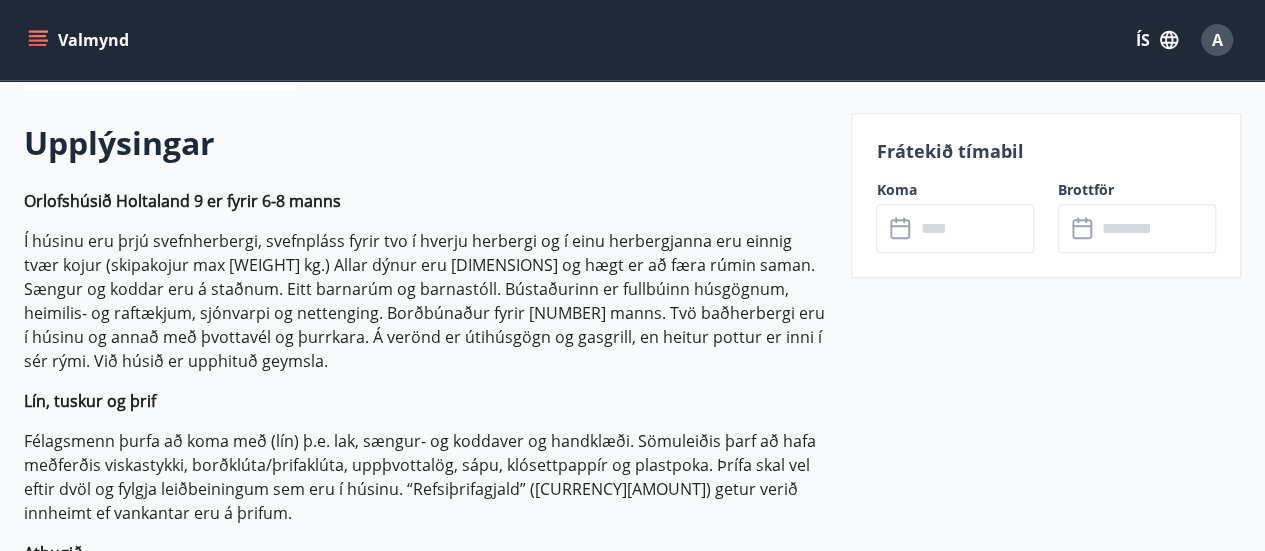 click at bounding box center [974, 228] 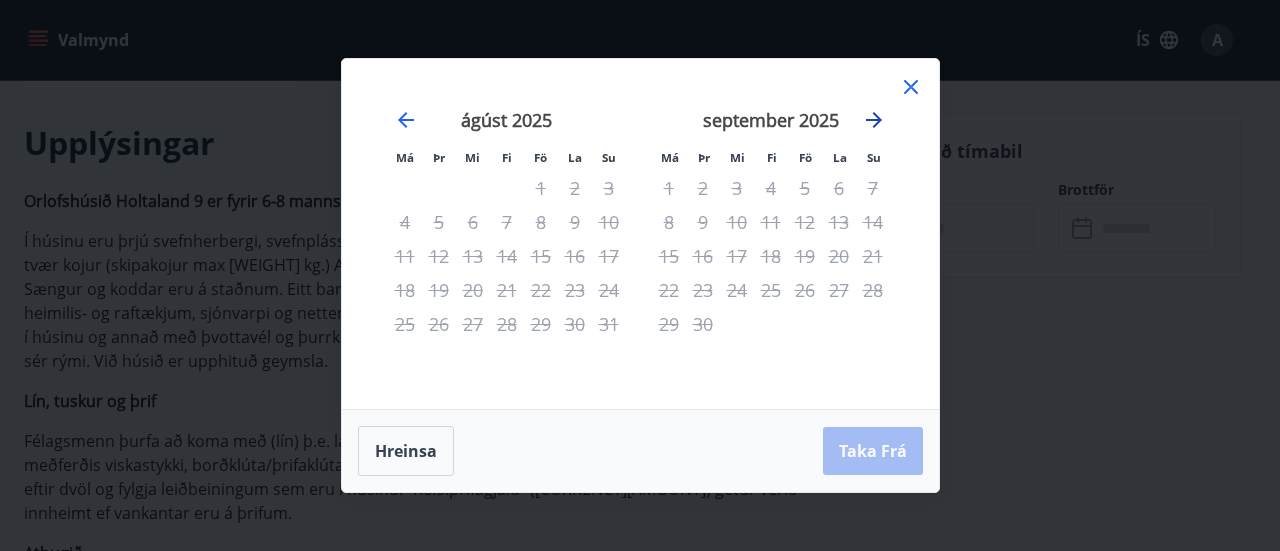 click 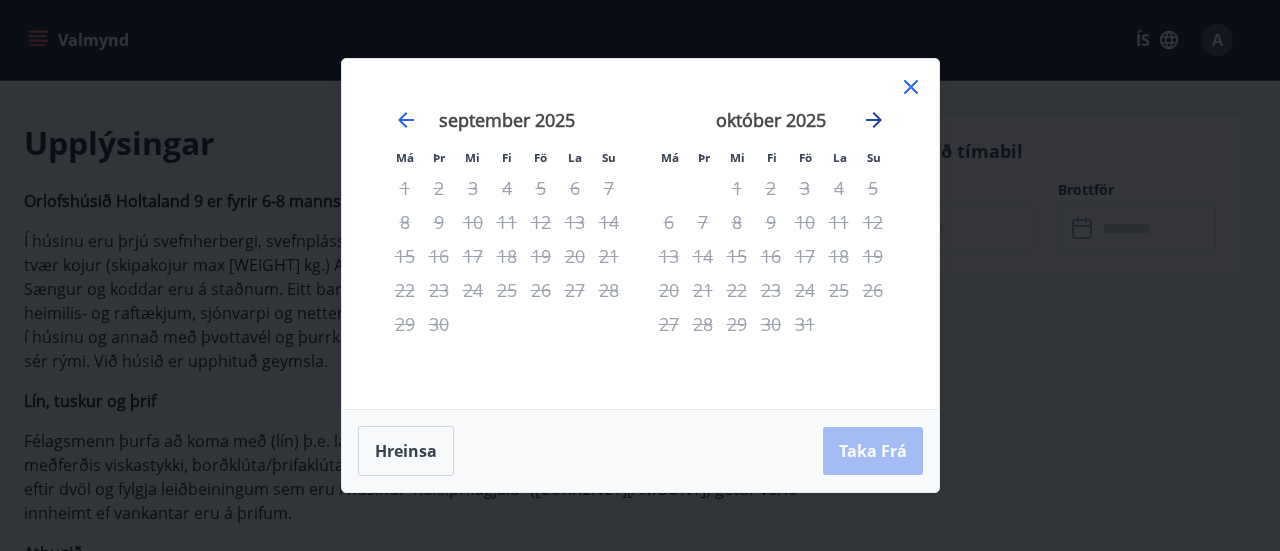 click 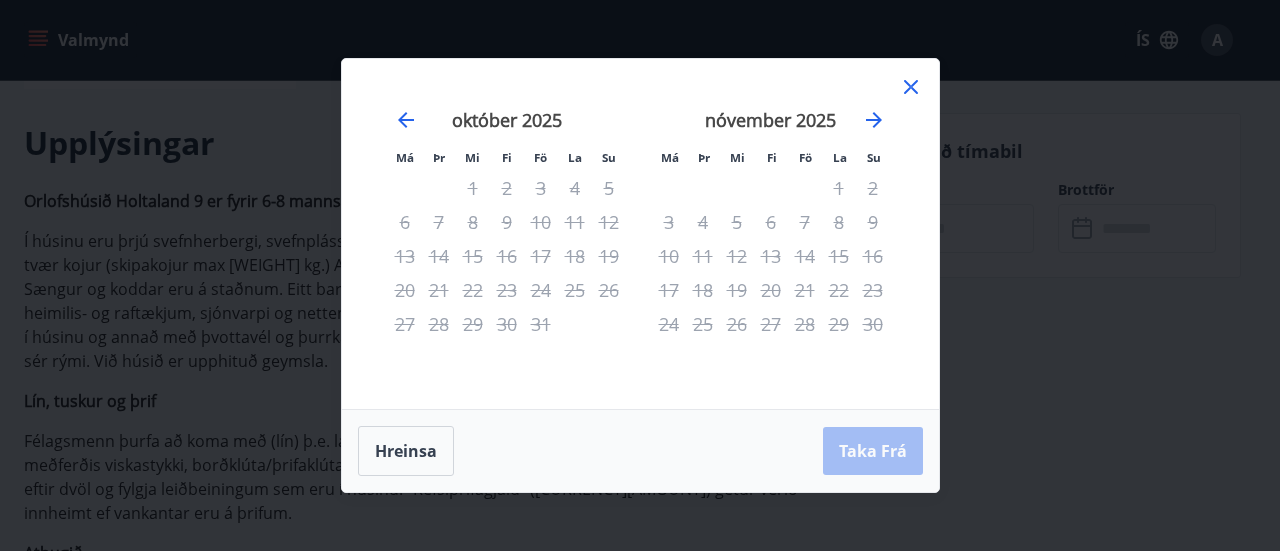 click on "7" at bounding box center (805, 222) 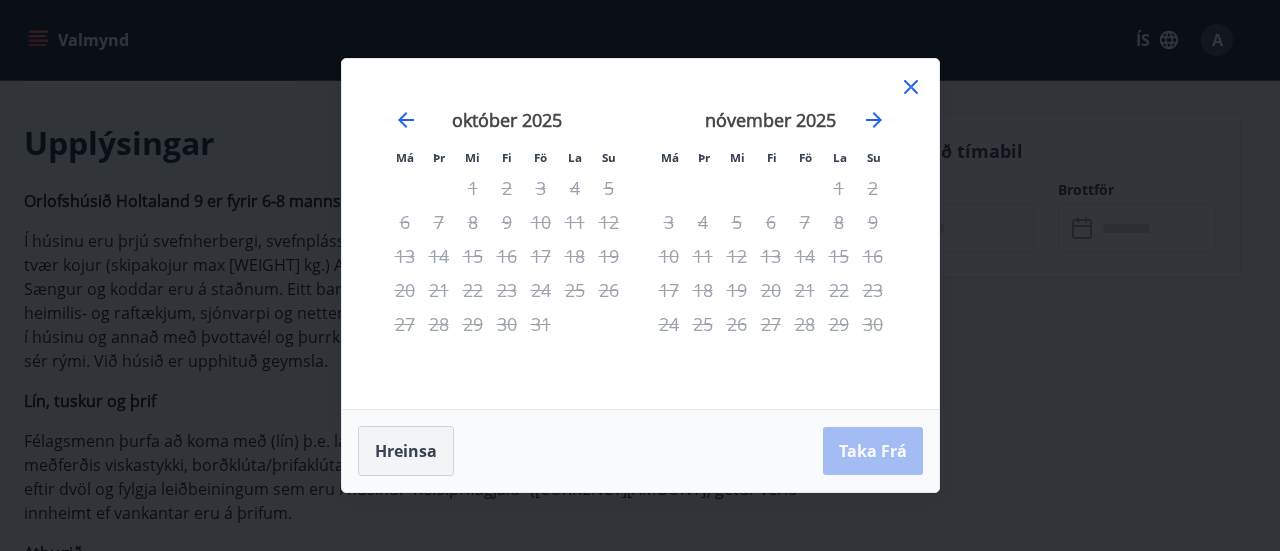 click on "Hreinsa" at bounding box center [406, 451] 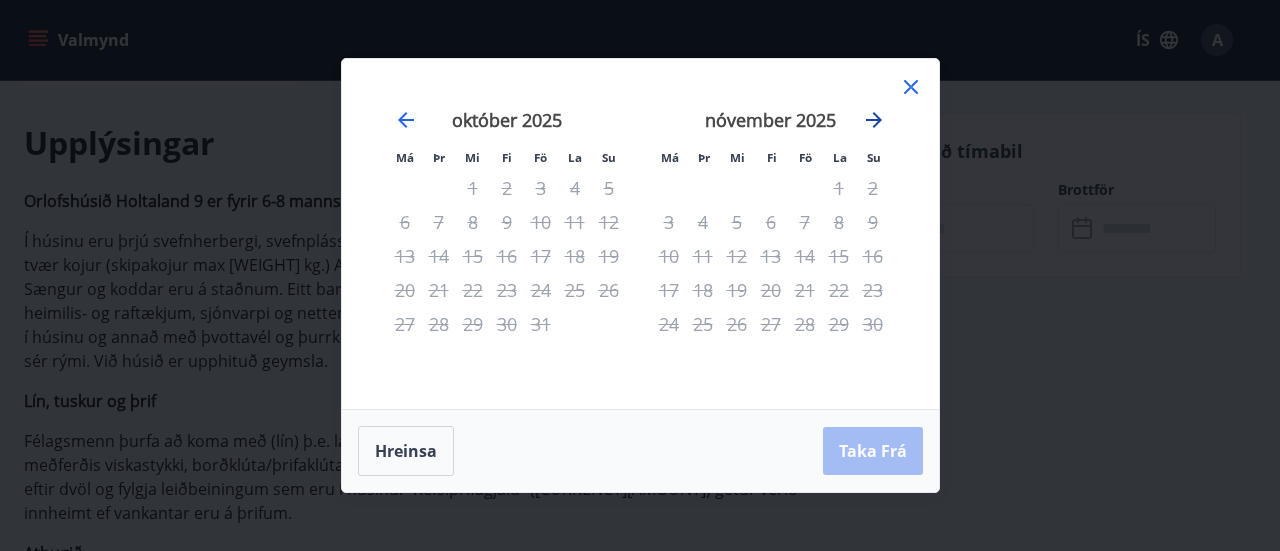 click 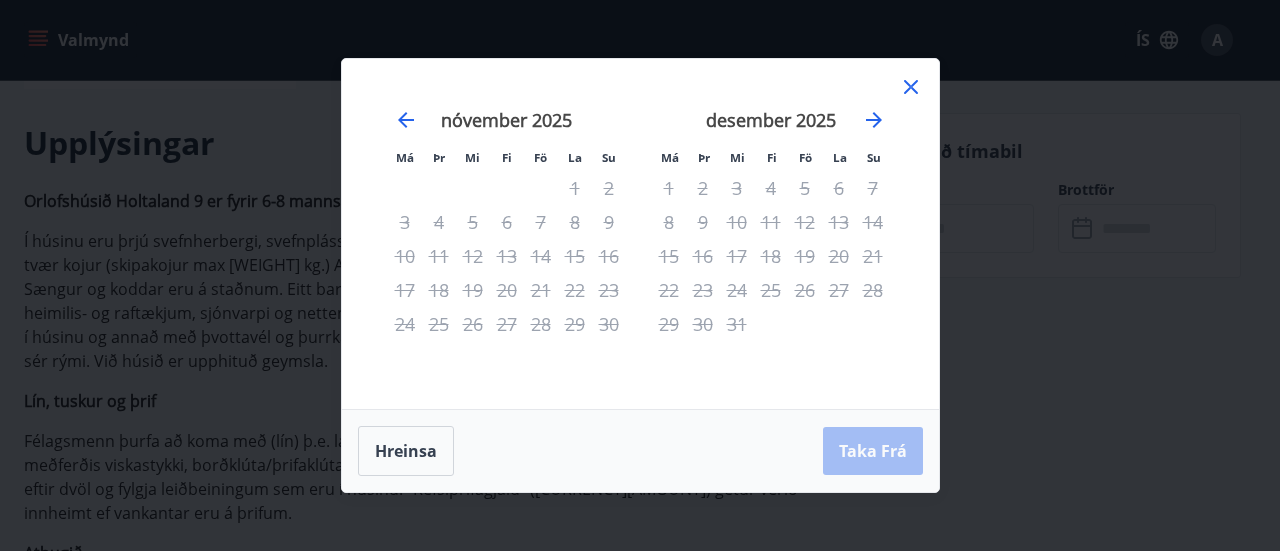 click 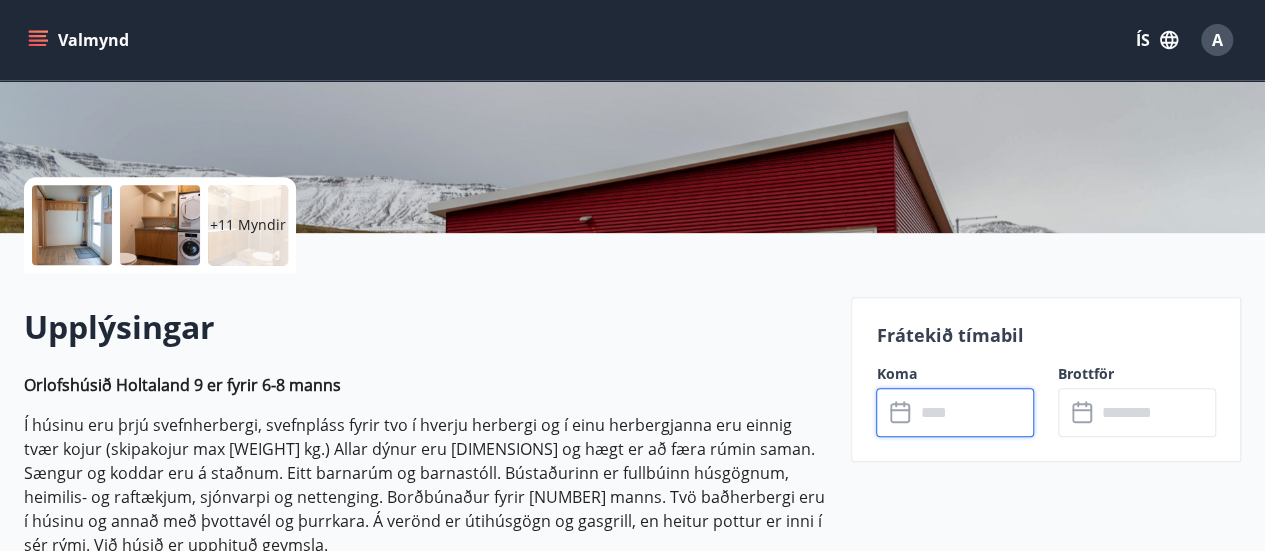 scroll, scrollTop: 368, scrollLeft: 0, axis: vertical 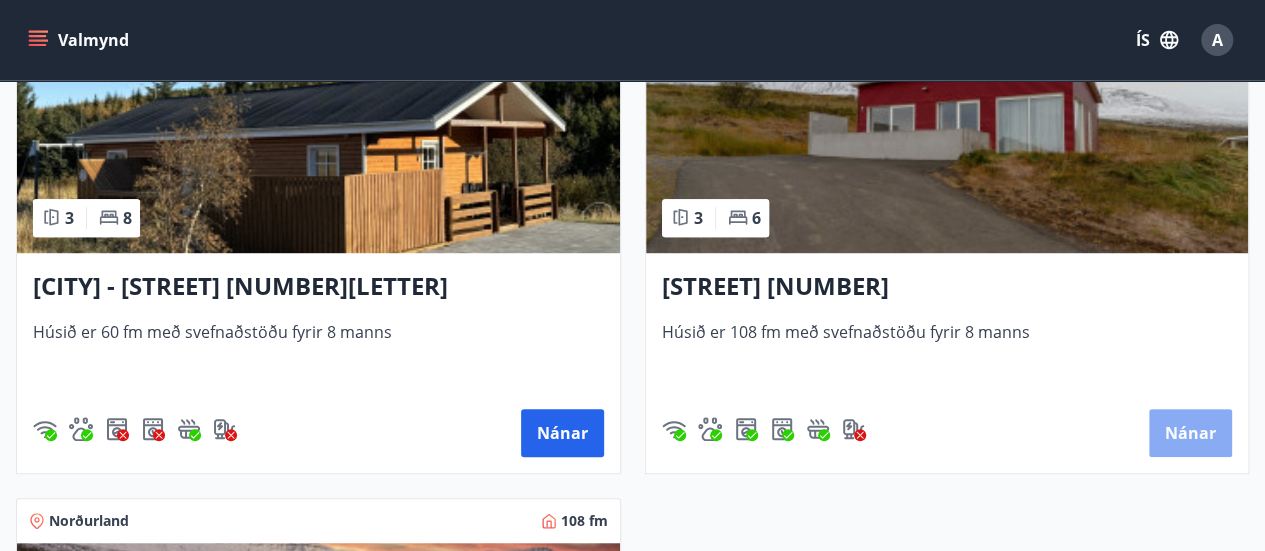 click on "Nánar" at bounding box center (1190, 433) 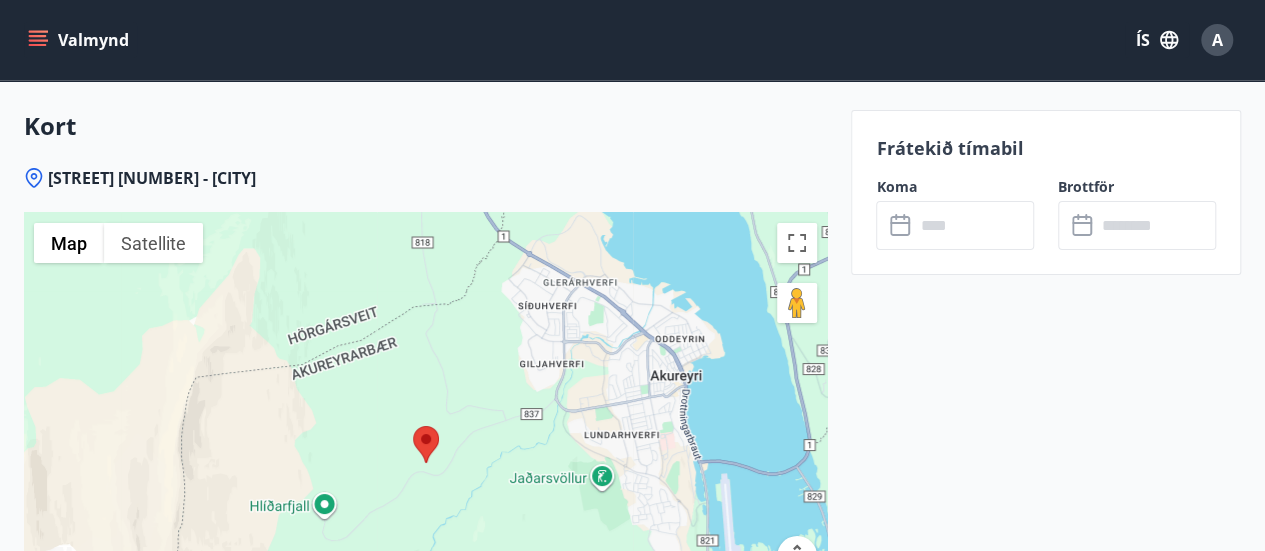 scroll, scrollTop: 3504, scrollLeft: 0, axis: vertical 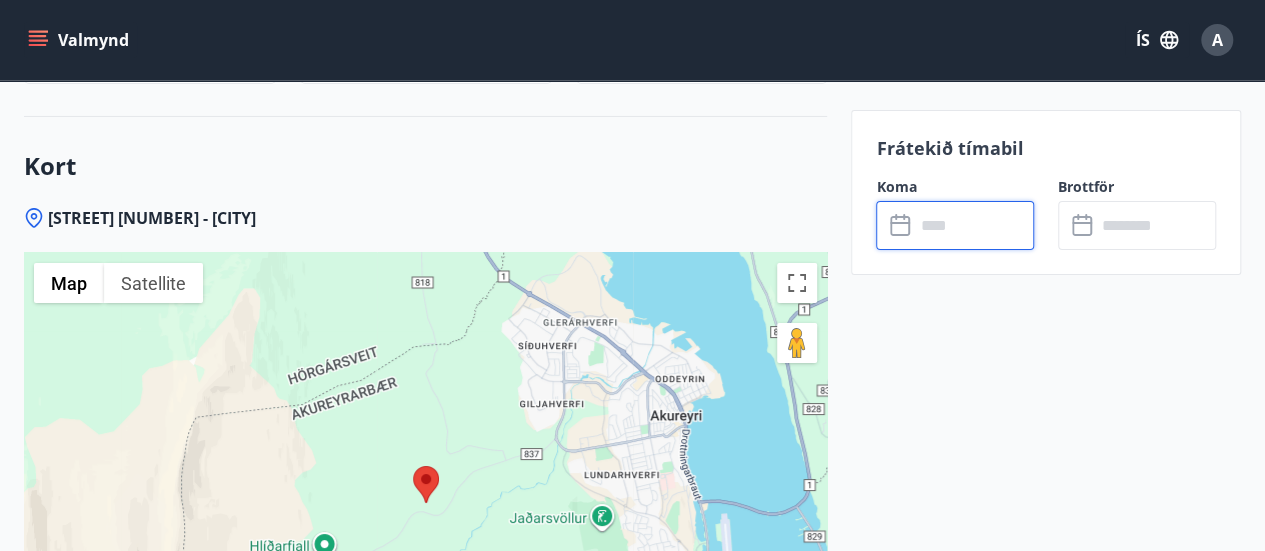 click at bounding box center (974, 225) 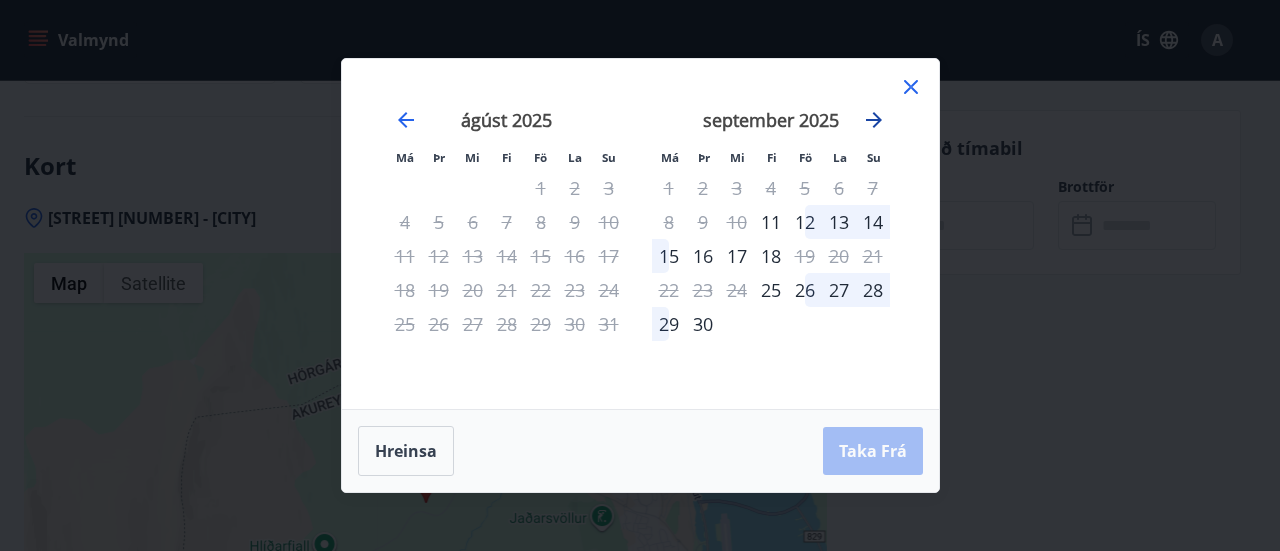 click 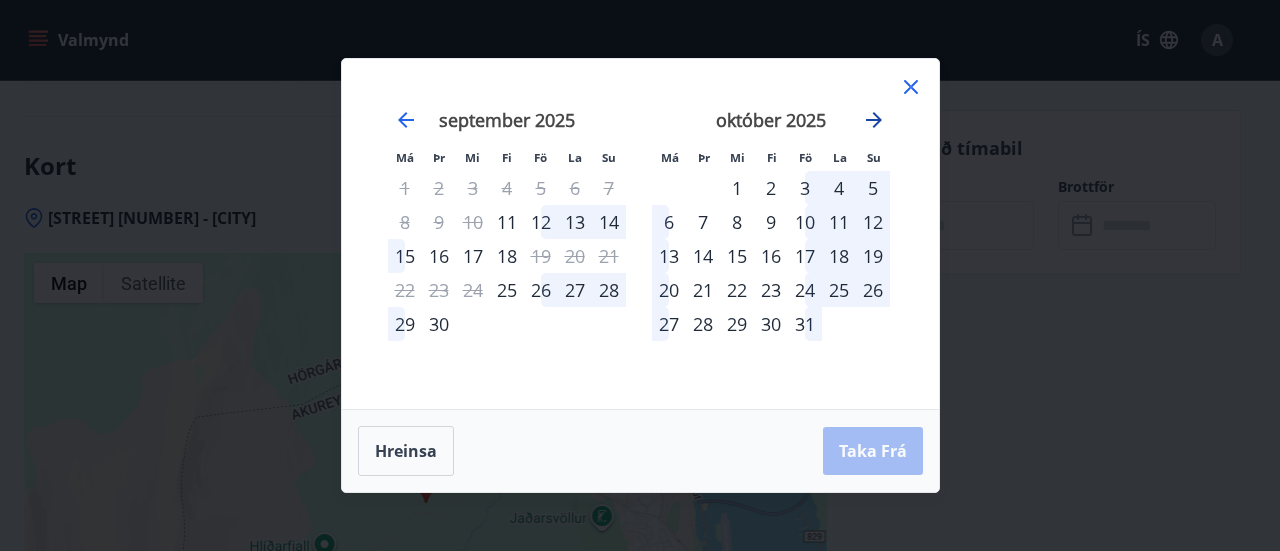 click 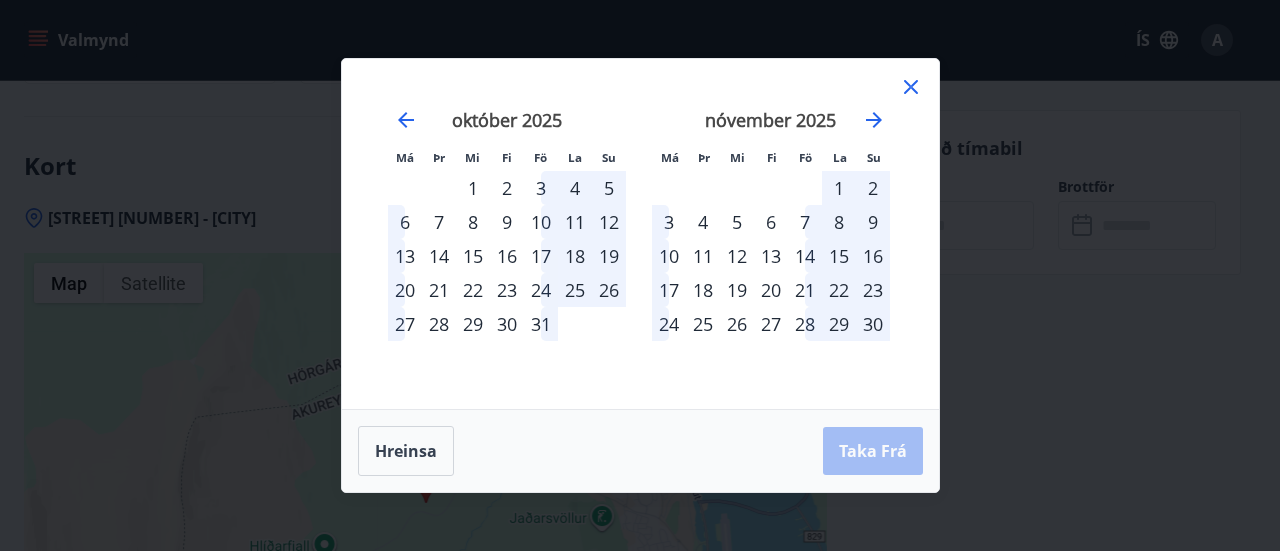 click on "7" at bounding box center (805, 222) 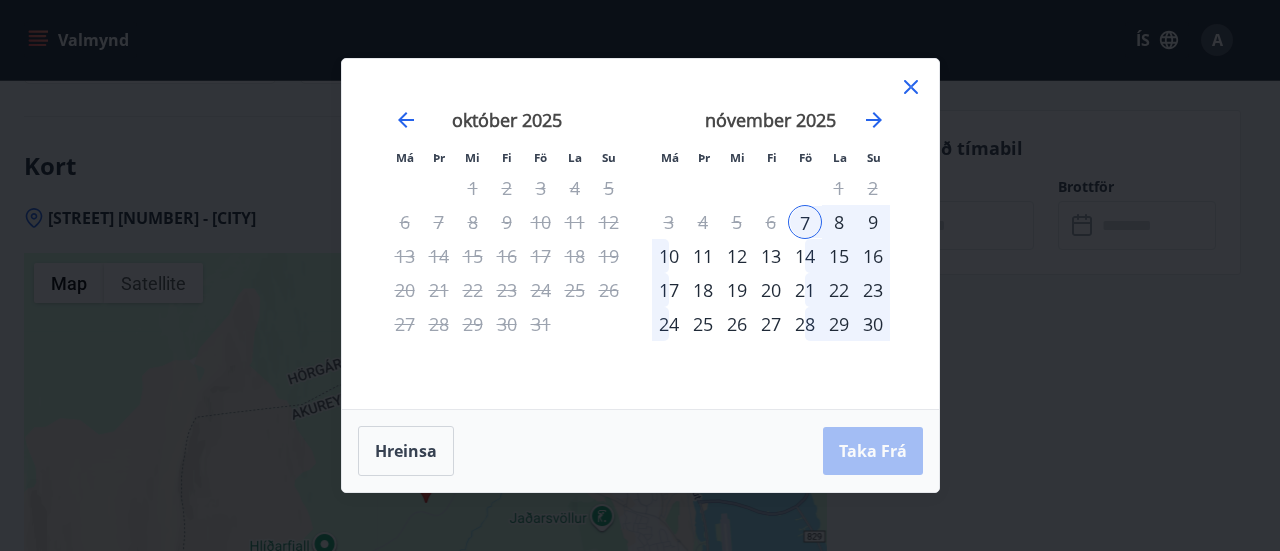 click on "Má Þr Mi Fi Fö La Su Má Þr Mi Fi Fö La Su september 2025 1 2 3 4 5 6 7 8 9 10 11 12 13 14 15 16 17 18 19 20 21 22 23 24 25 26 27 28 29 30 október 2025 1 2 3 4 5 6 7 8 9 10 11 12 13 14 15 16 17 18 19 20 21 22 23 24 25 26 27 28 29 30 31 nóvember 2025 1 2 3 4 5 6 7 8 9 10 11 12 13 14 15 16 17 18 19 20 21 22 23 24 25 26 27 28 29 30 desember 2025 1 2 3 4 5 6 7 8 9 10 11 12 13 14 15 16 17 18 19 20 21 22 23 24 25 26 27 28 29 30 31 Hreinsa Taka Frá" at bounding box center (640, 275) 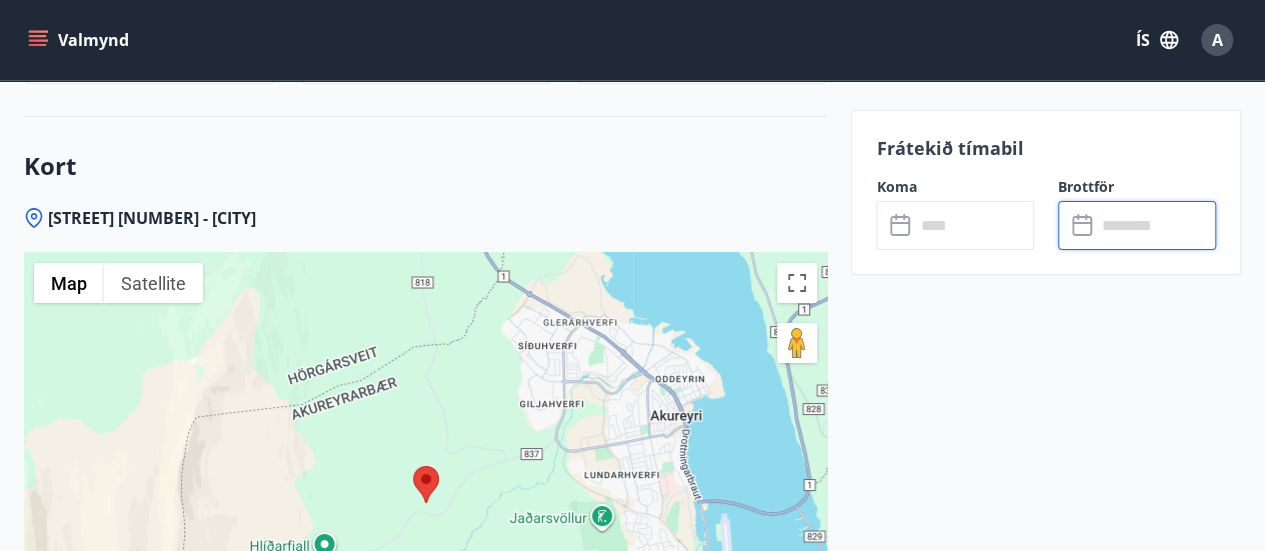 click at bounding box center [1156, 225] 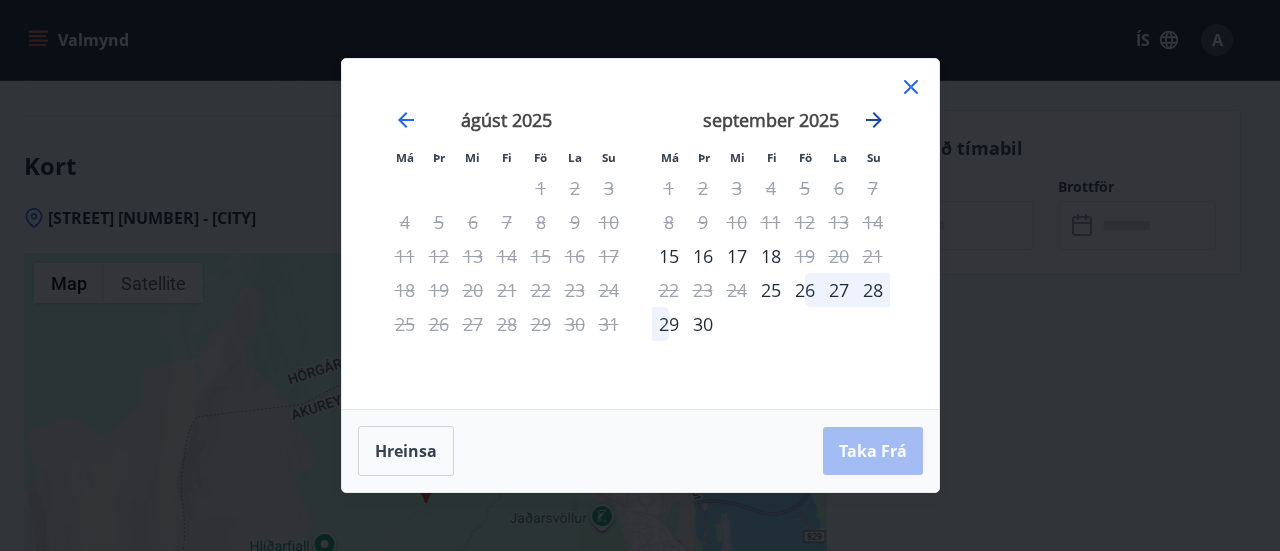 click 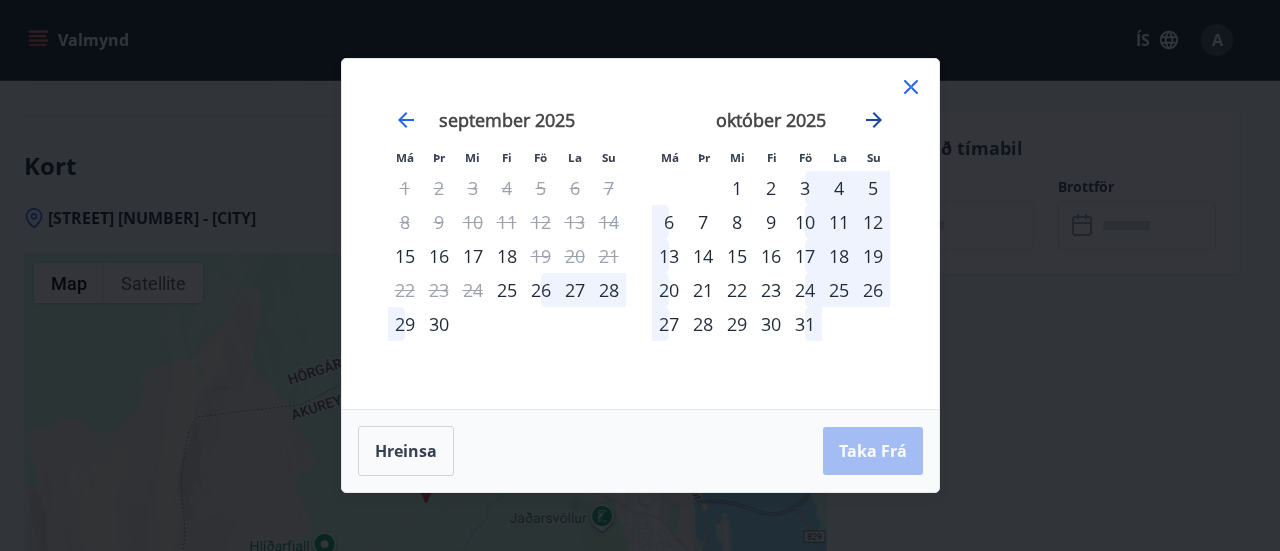 click 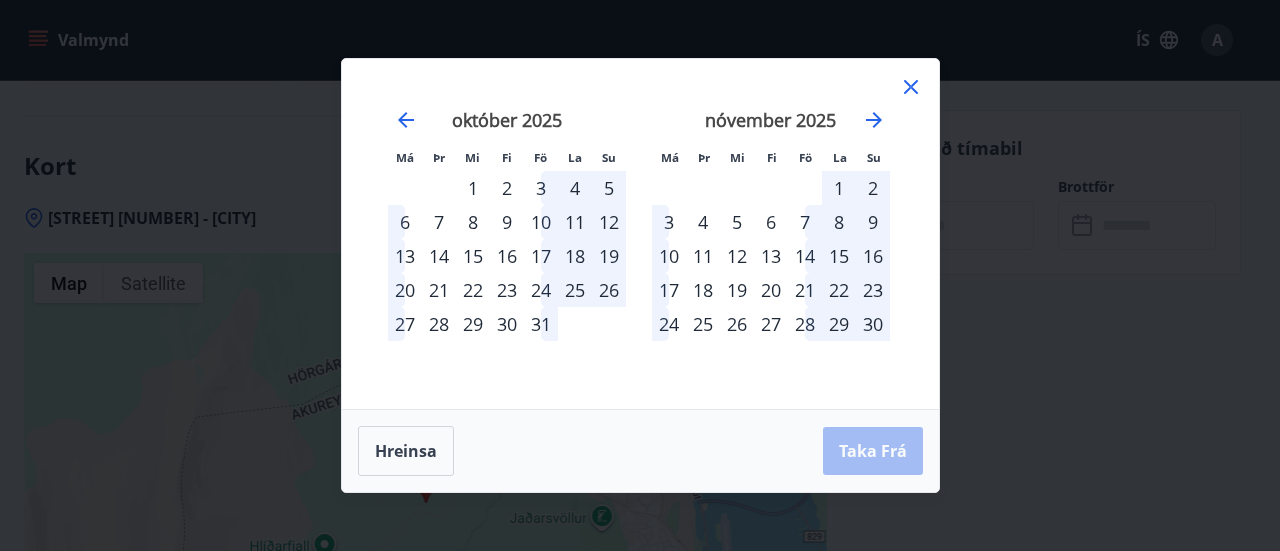 click on "14" at bounding box center [805, 256] 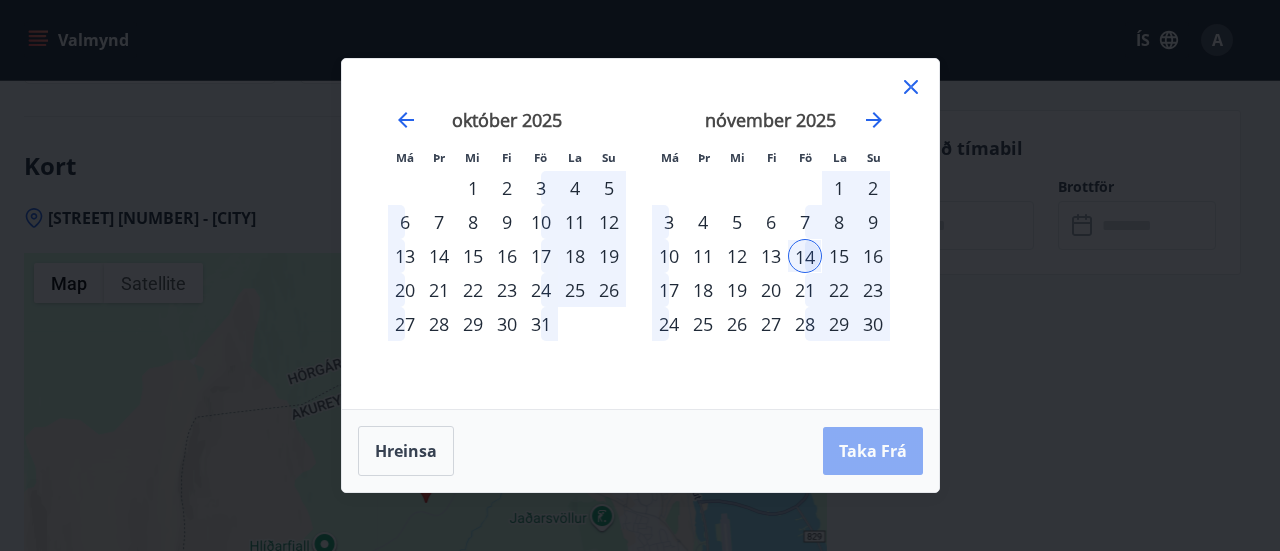 click on "Taka Frá" at bounding box center [873, 451] 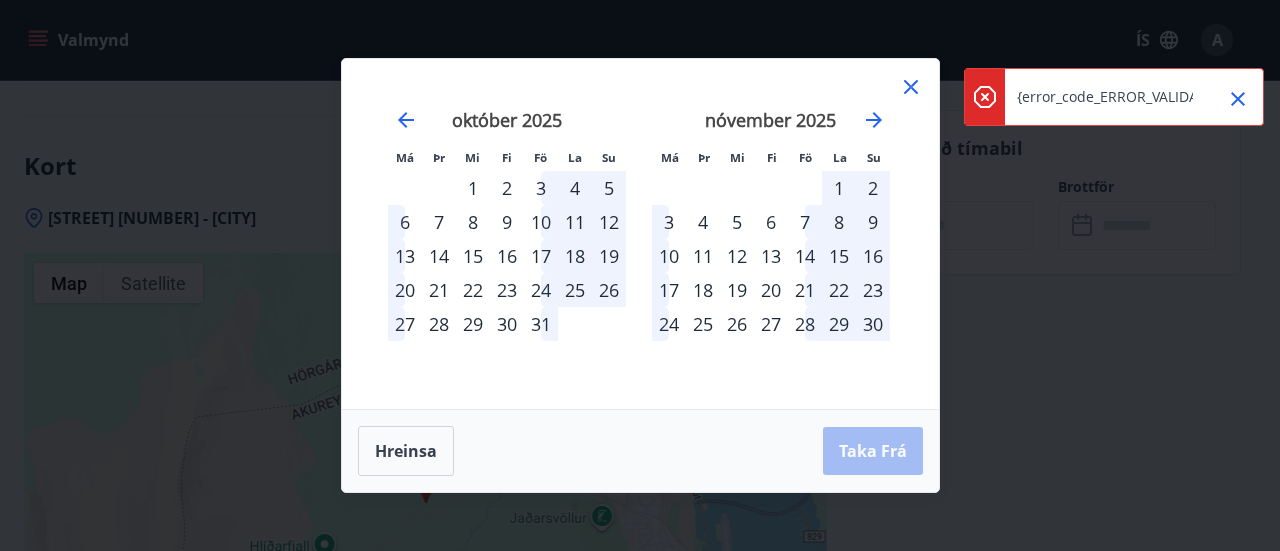 click 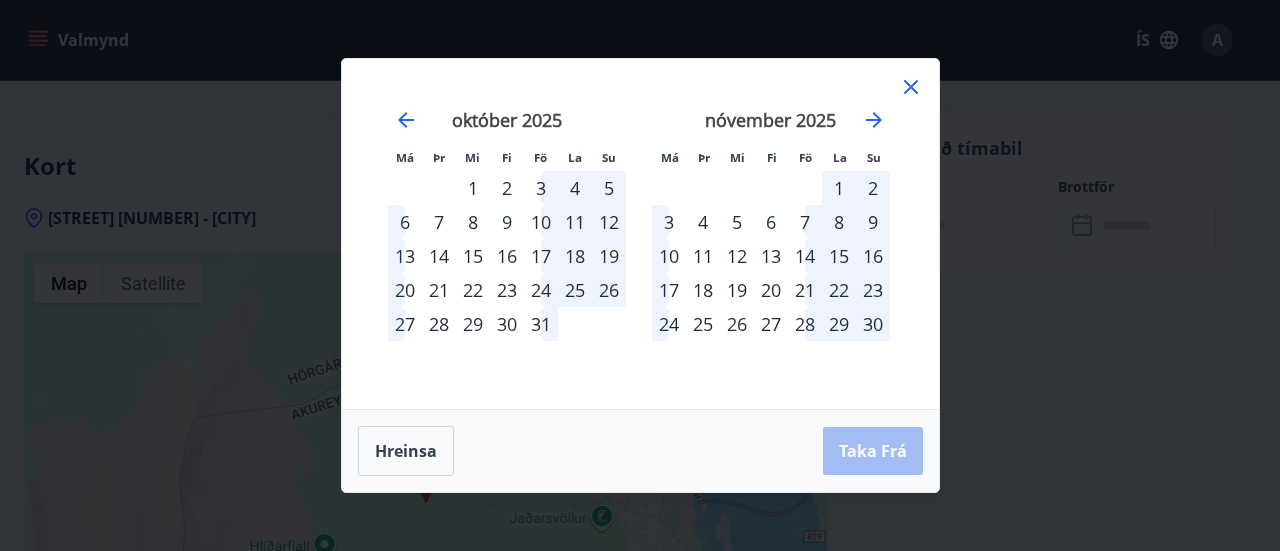 click on "14" at bounding box center [805, 256] 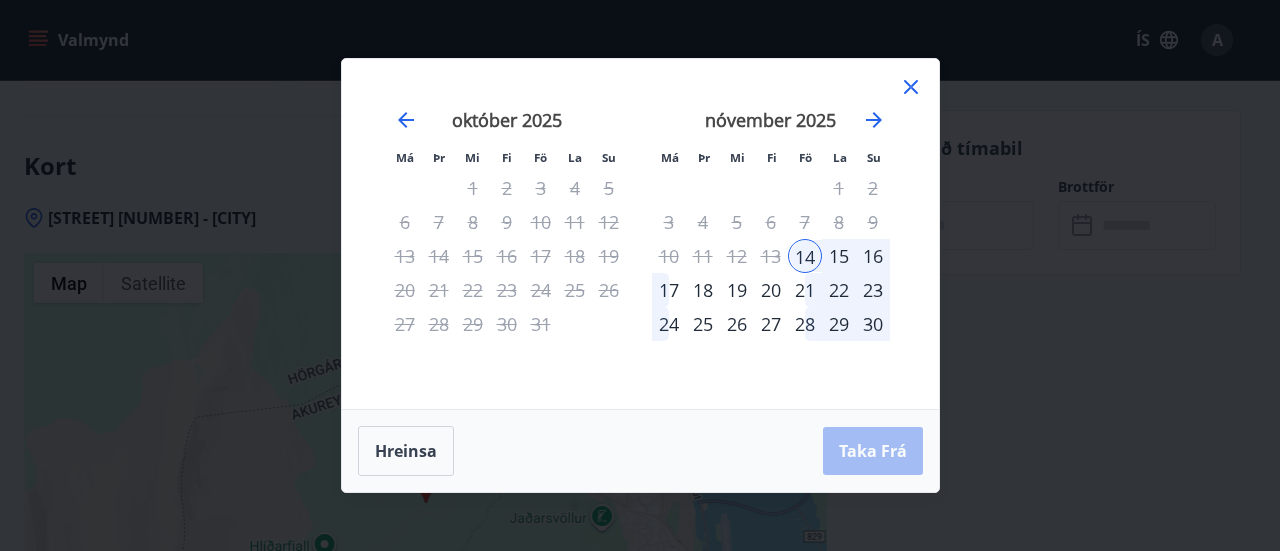 click 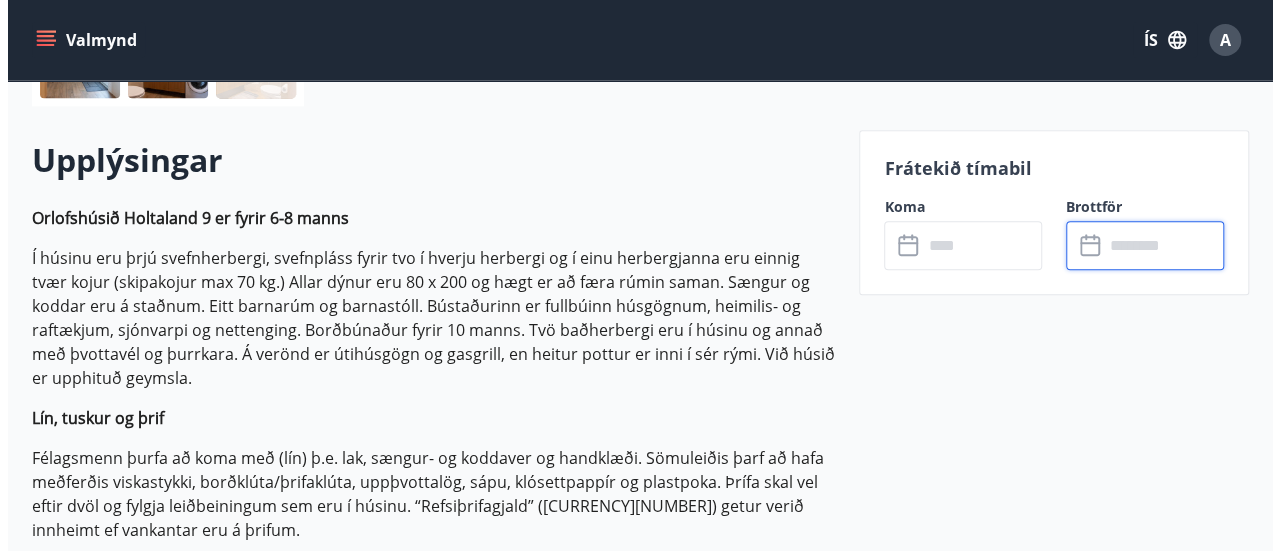 scroll, scrollTop: 380, scrollLeft: 0, axis: vertical 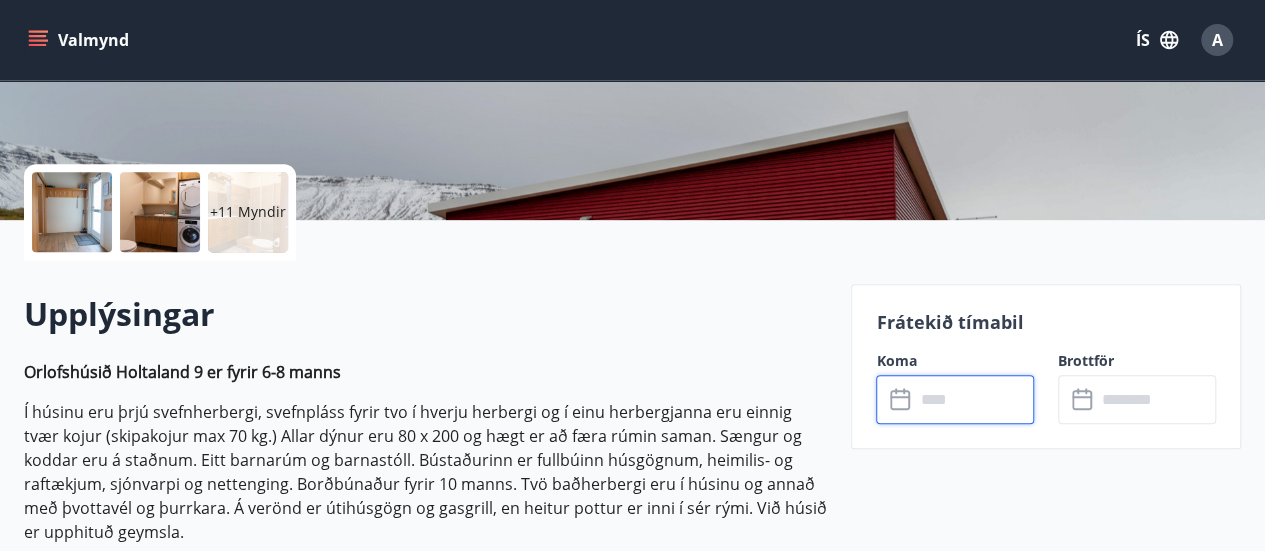 click at bounding box center [974, 399] 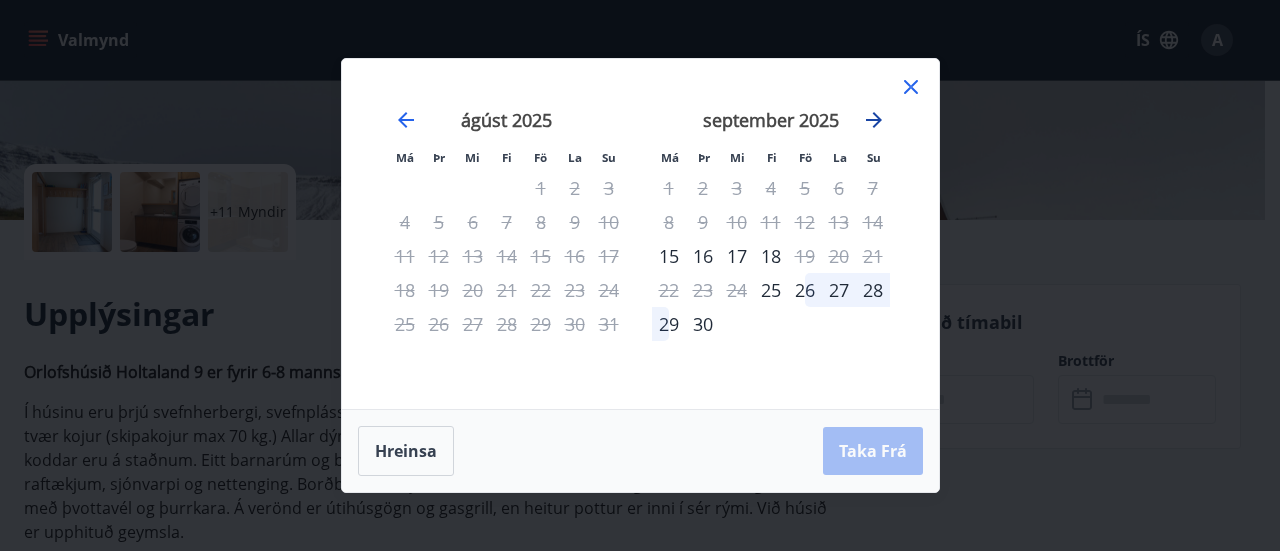 click 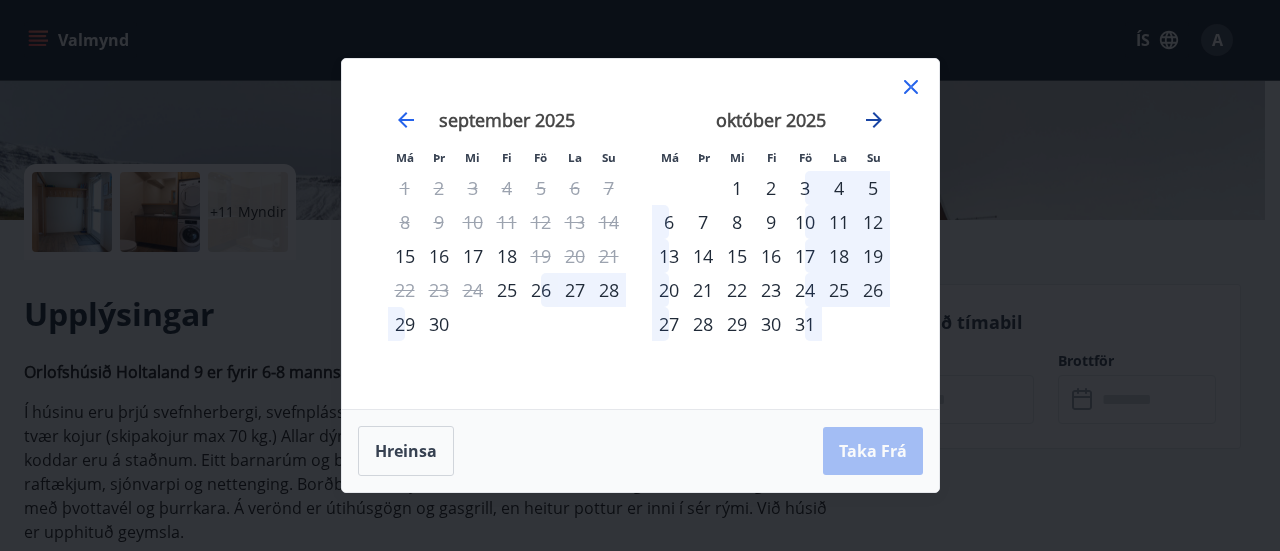 click 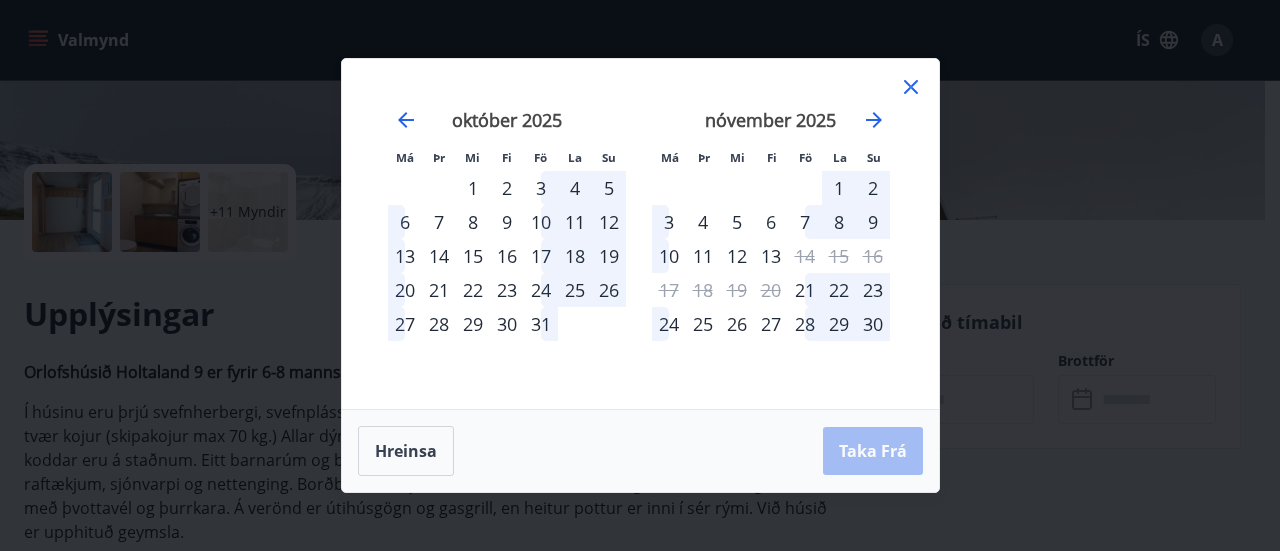 click on "7" at bounding box center (805, 222) 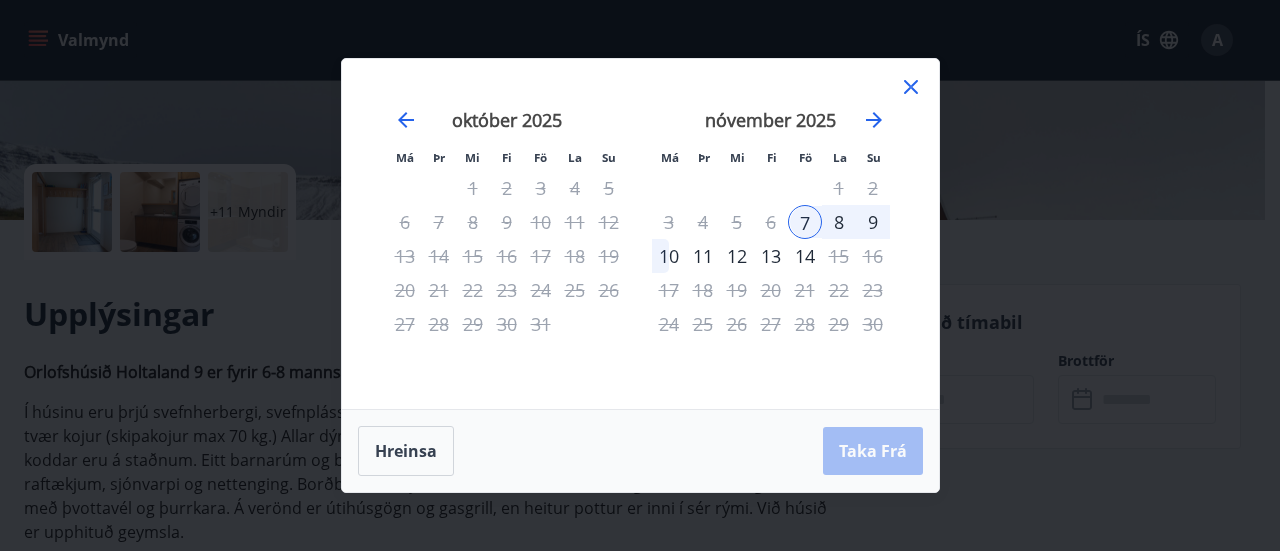 click on "Hreinsa Taka Frá" at bounding box center [640, 451] 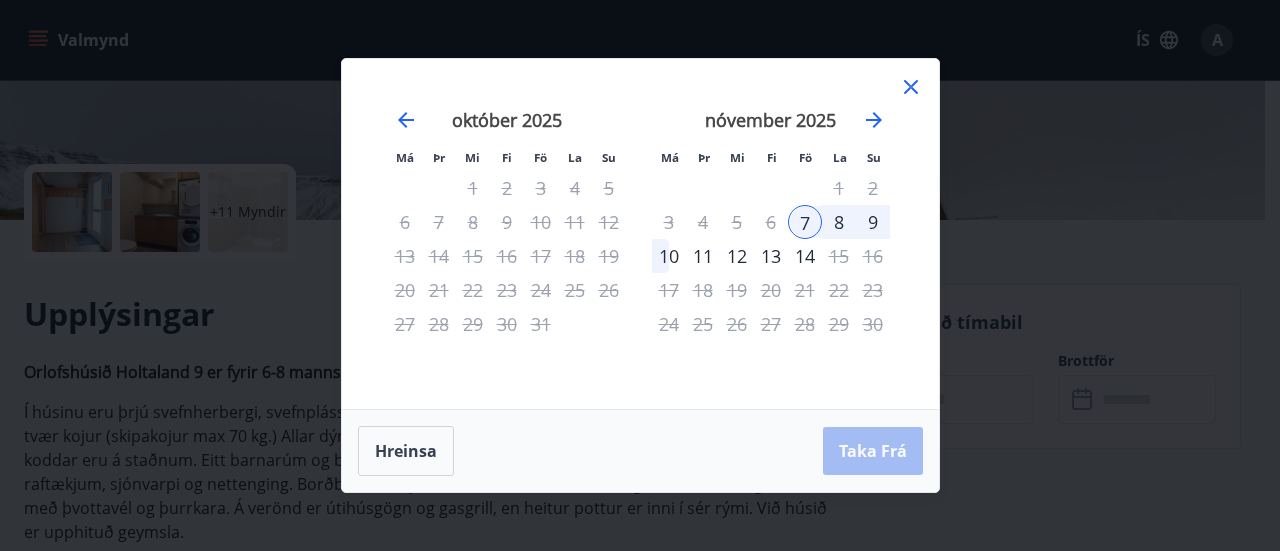 click on "Má Þr Mi Fi Fö La Su Má Þr Mi Fi Fö La Su september 2025 1 2 3 4 5 6 7 8 9 10 11 12 13 14 15 16 17 18 19 20 21 22 23 24 25 26 27 28 29 30 október 2025 1 2 3 4 5 6 7 8 9 10 11 12 13 14 15 16 17 18 19 20 21 22 23 24 25 26 27 28 29 30 31 nóvember 2025 1 2 3 4 5 6 7 8 9 10 11 12 13 14 15 16 17 18 19 20 21 22 23 24 25 26 27 28 29 30 desember 2025 1 2 3 4 5 6 7 8 9 10 11 12 13 14 15 16 17 18 19 20 21 22 23 24 25 26 27 28 29 30 31 Hreinsa Taka Frá" at bounding box center [640, 275] 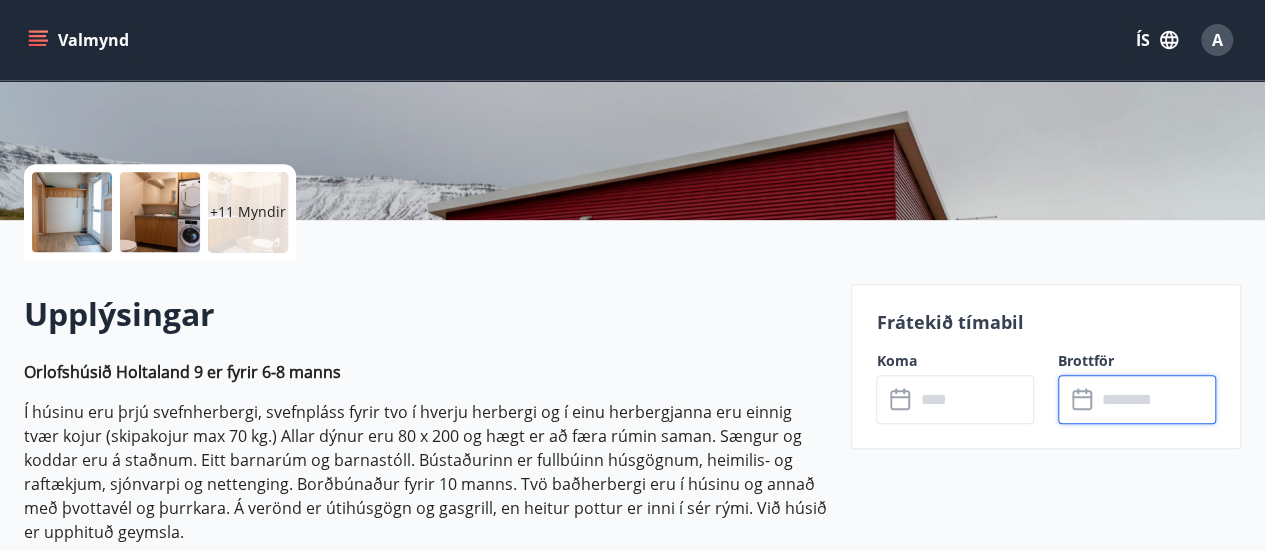 click at bounding box center (1156, 399) 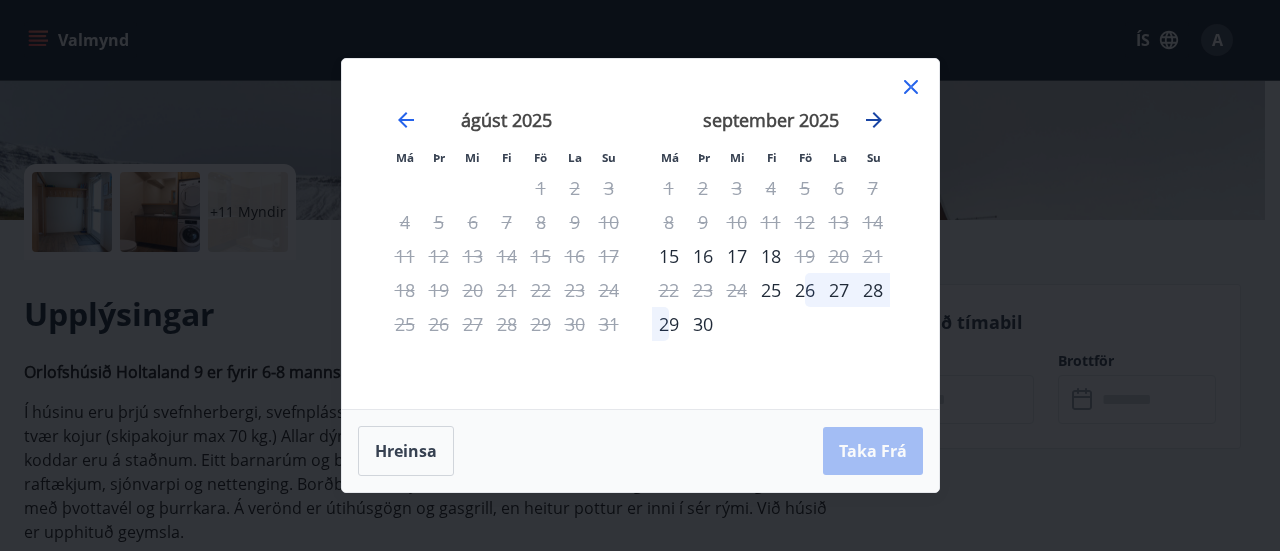 click 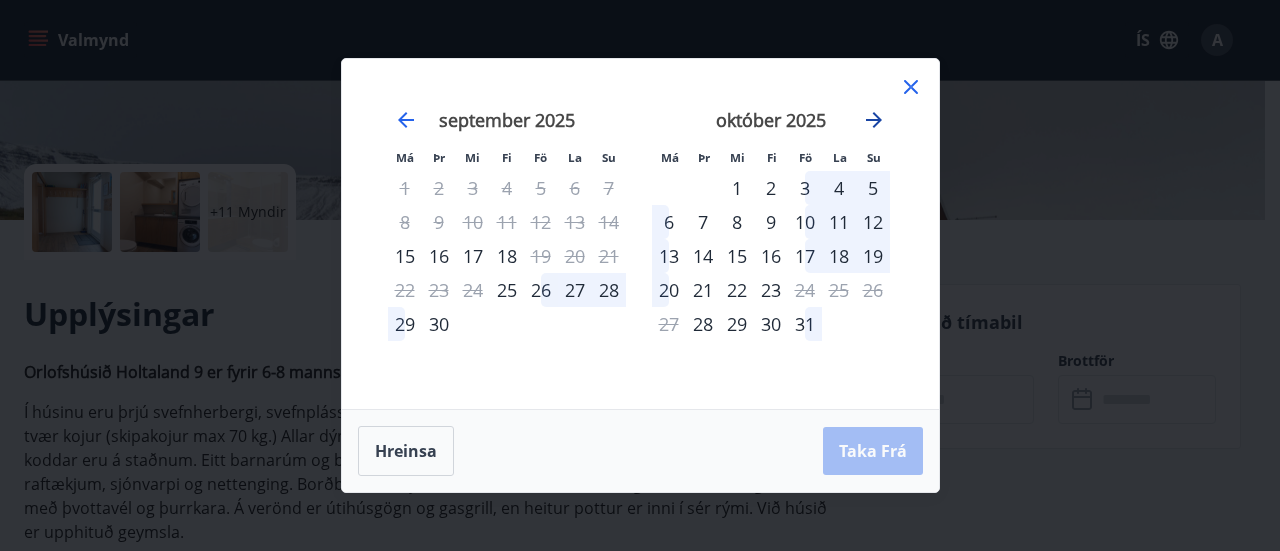 click 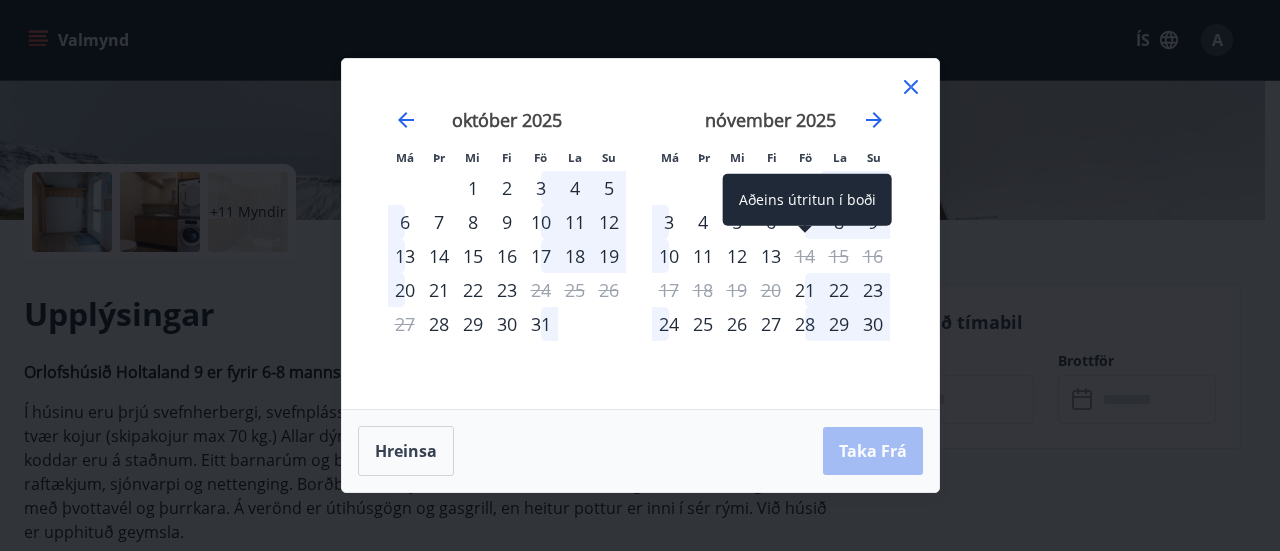 click on "14" at bounding box center (805, 256) 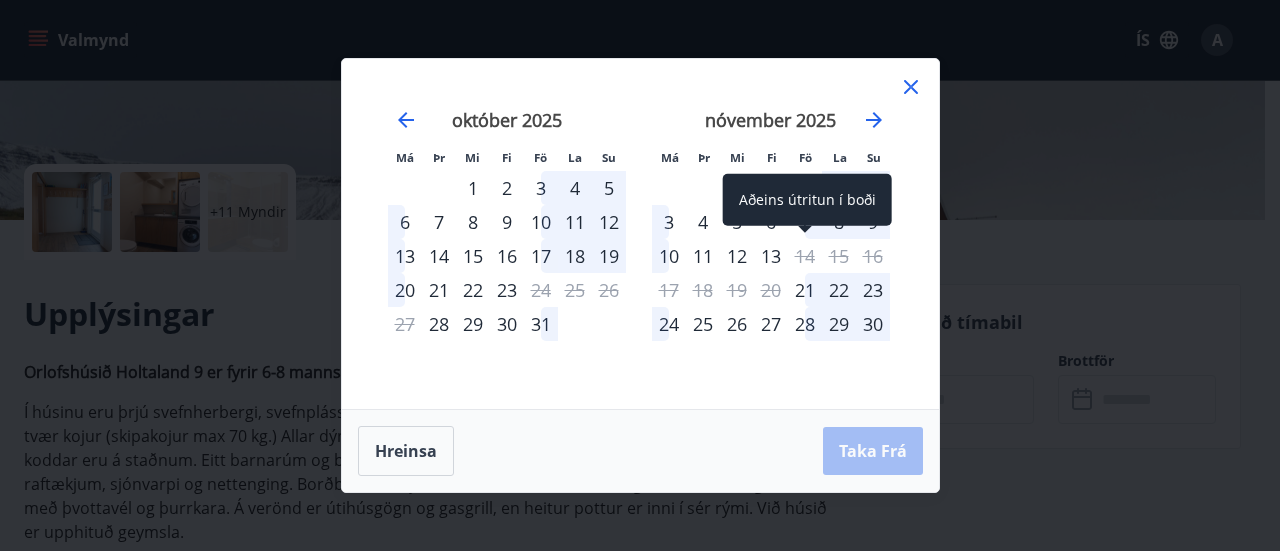 click on "14" at bounding box center (805, 256) 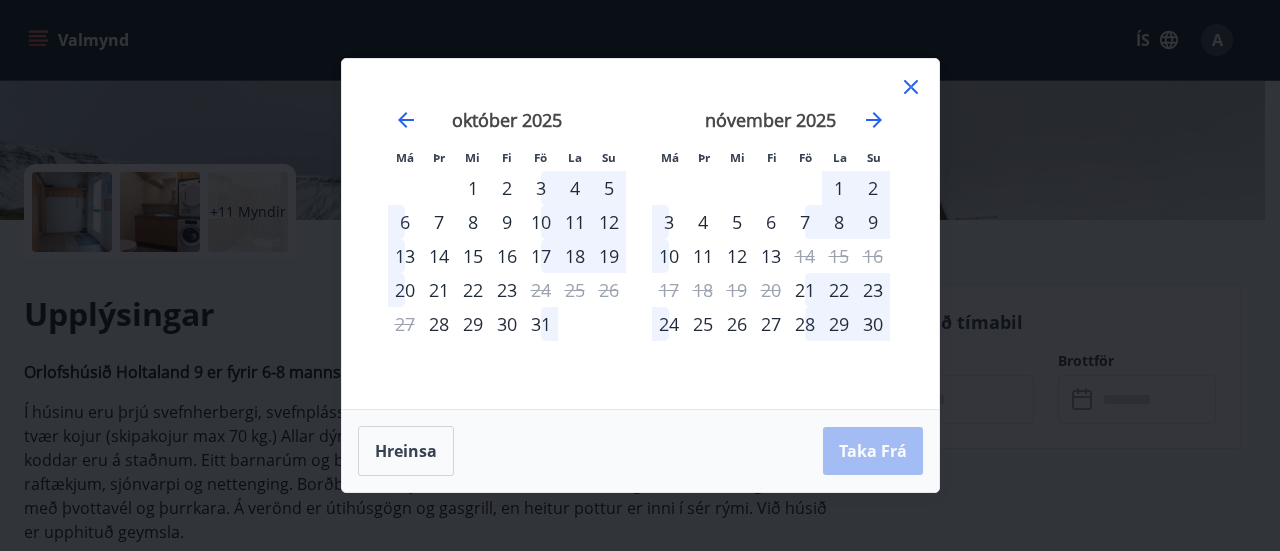 click on "13" at bounding box center (771, 256) 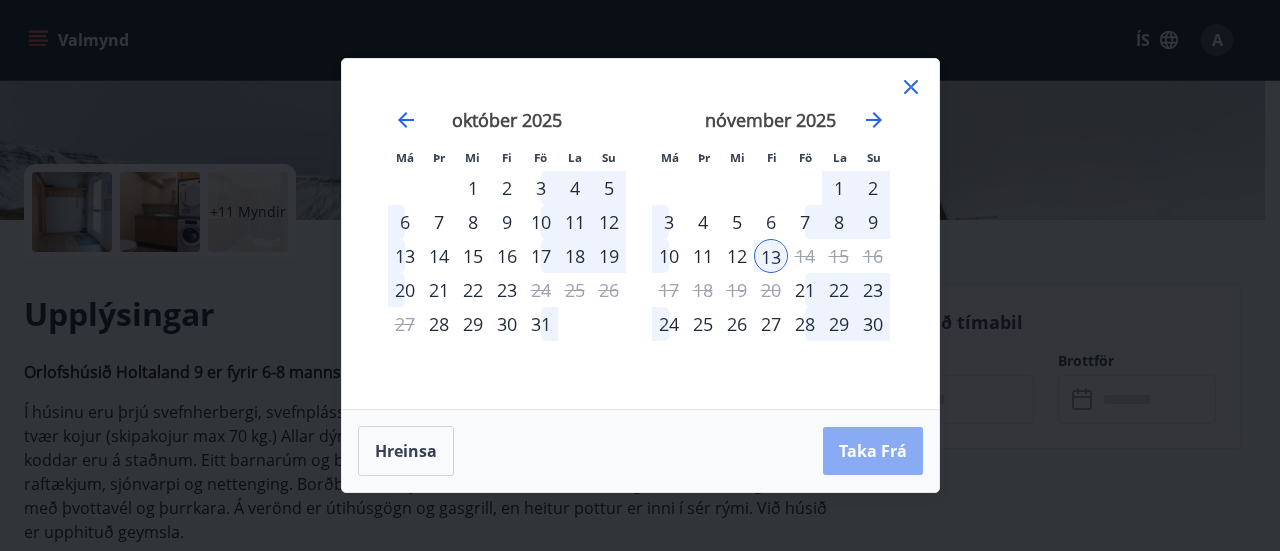 click on "Taka Frá" at bounding box center (873, 451) 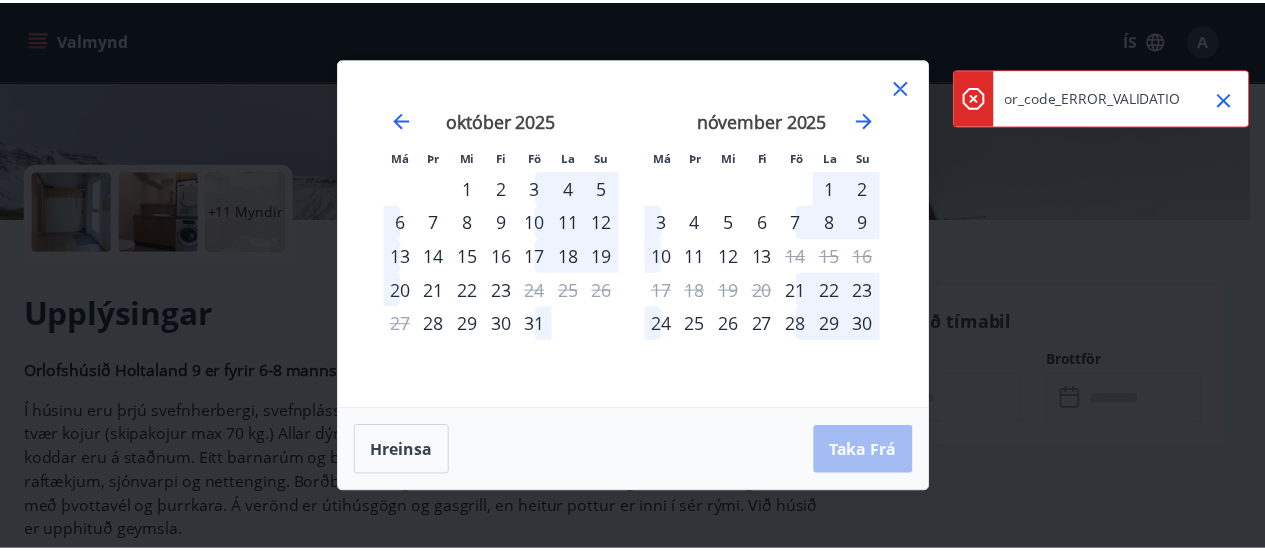 scroll, scrollTop: 0, scrollLeft: 40, axis: horizontal 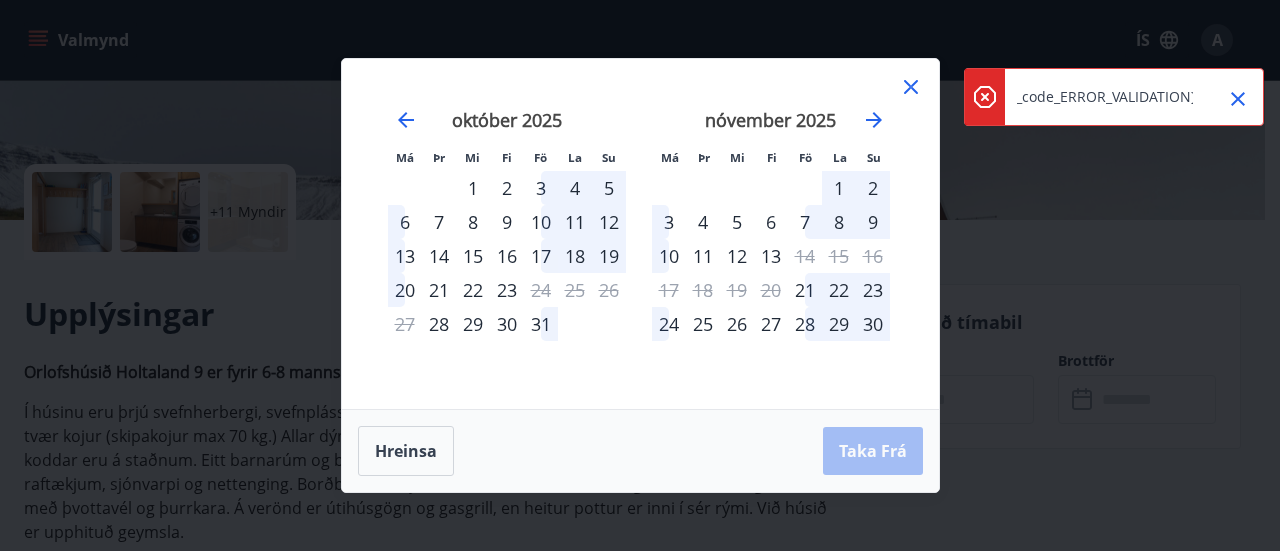 click 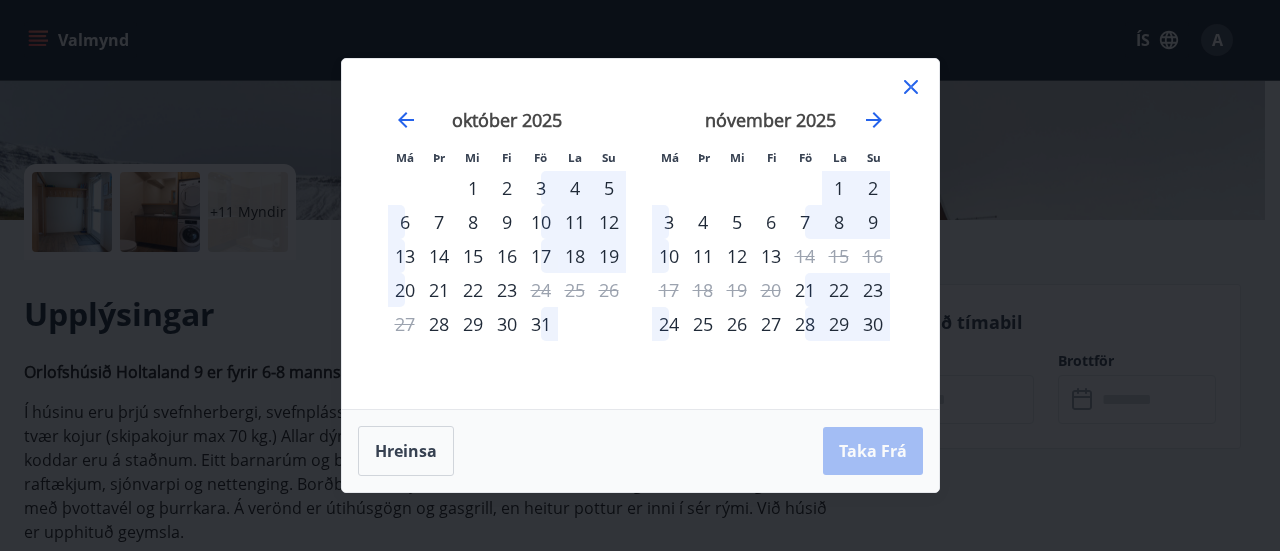 click 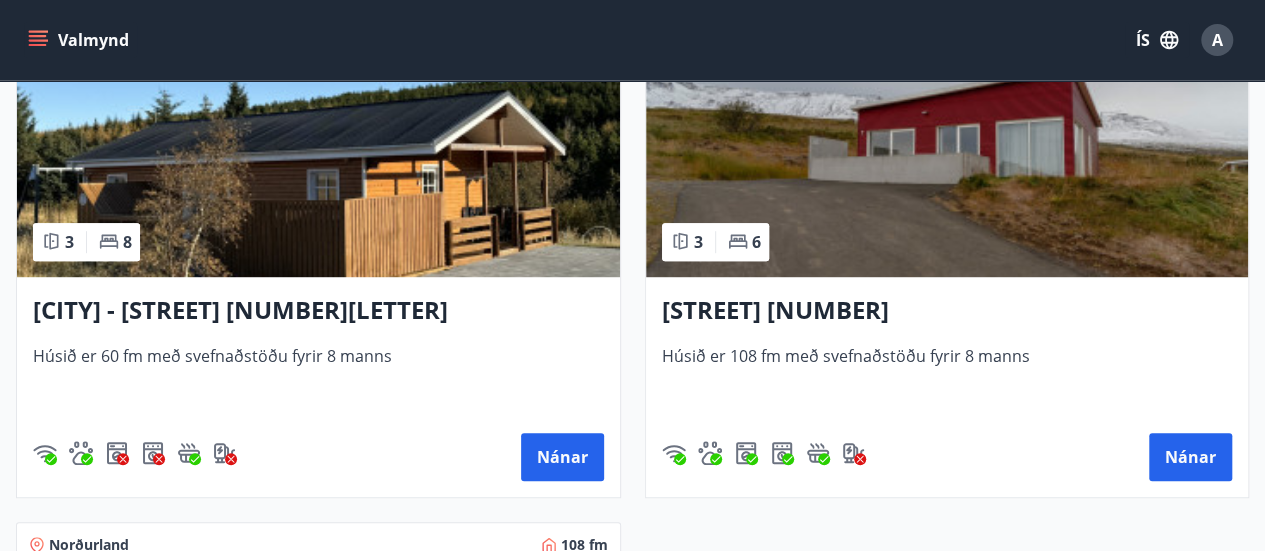 scroll, scrollTop: 527, scrollLeft: 0, axis: vertical 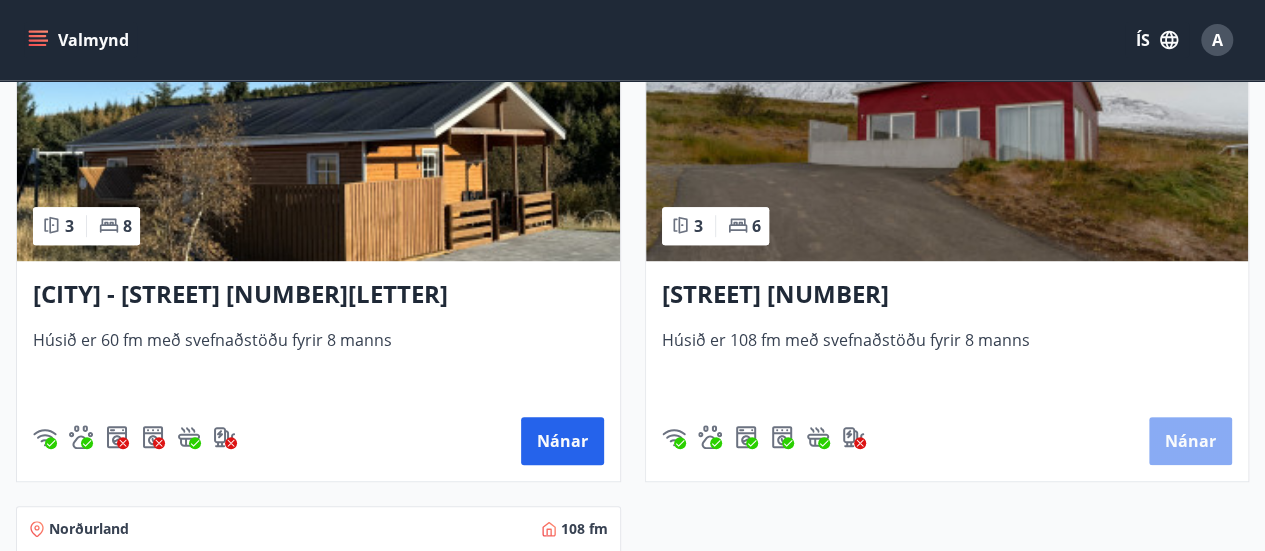 click on "Nánar" at bounding box center [1190, 441] 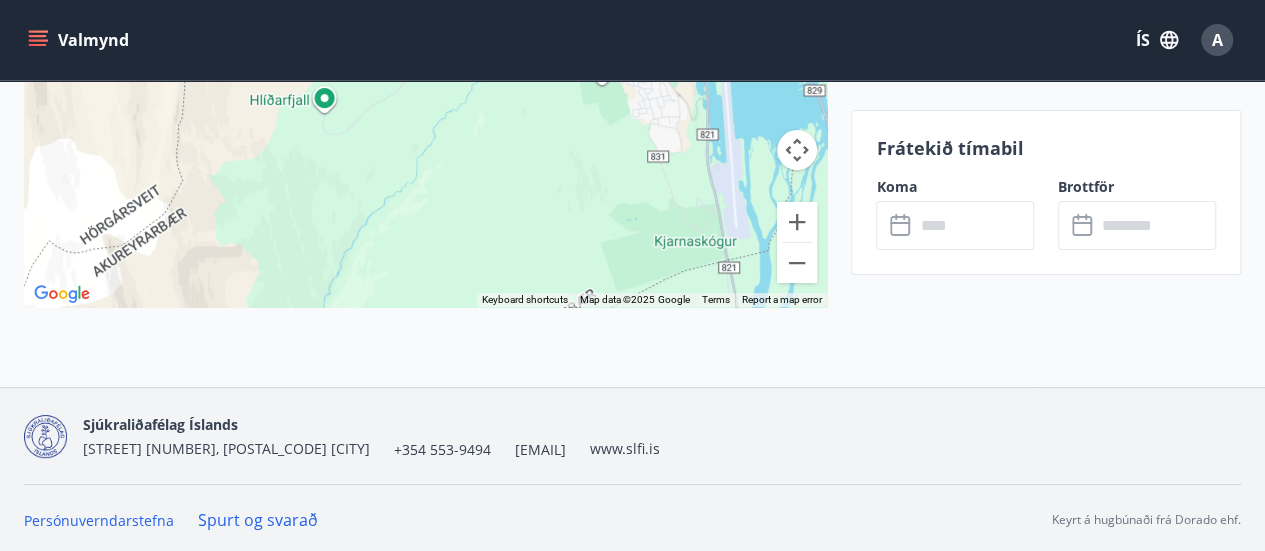 scroll, scrollTop: 3790, scrollLeft: 0, axis: vertical 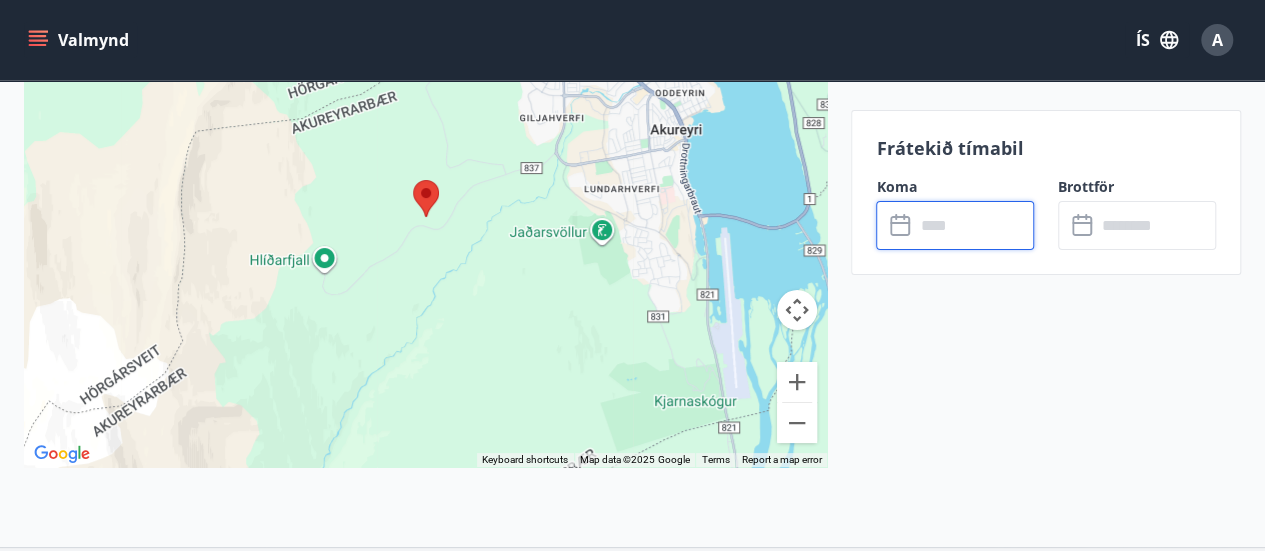 click at bounding box center (974, 225) 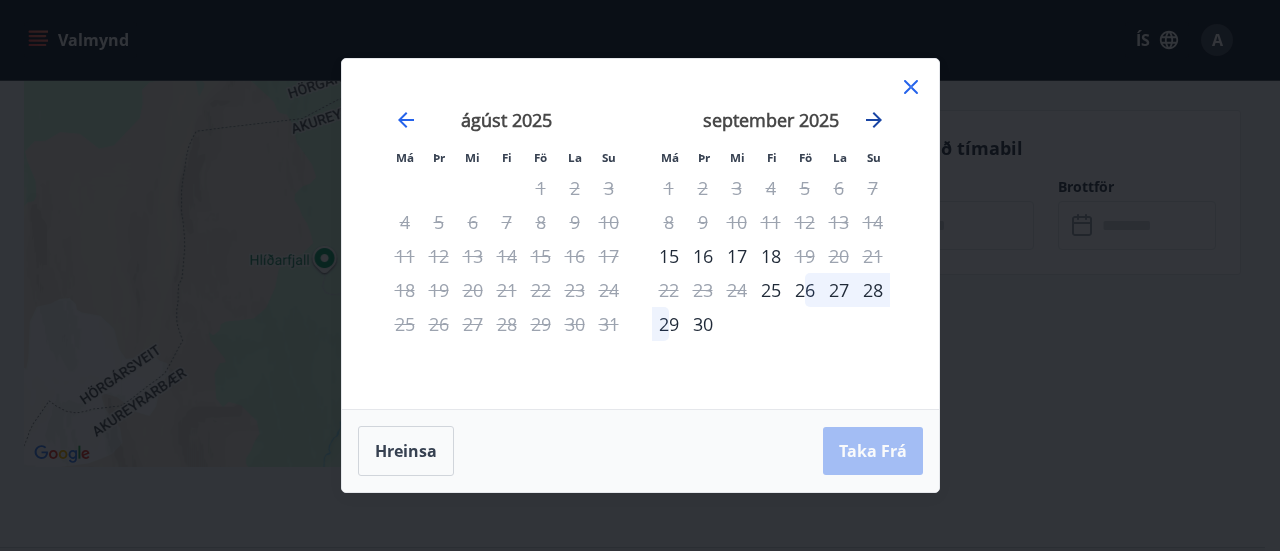 click 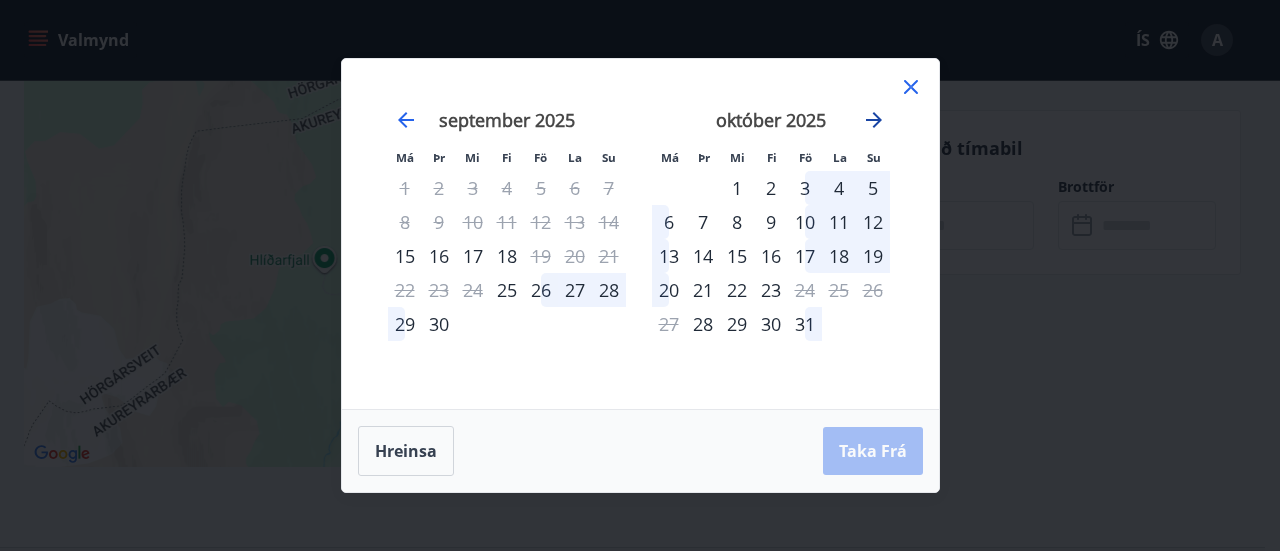 click 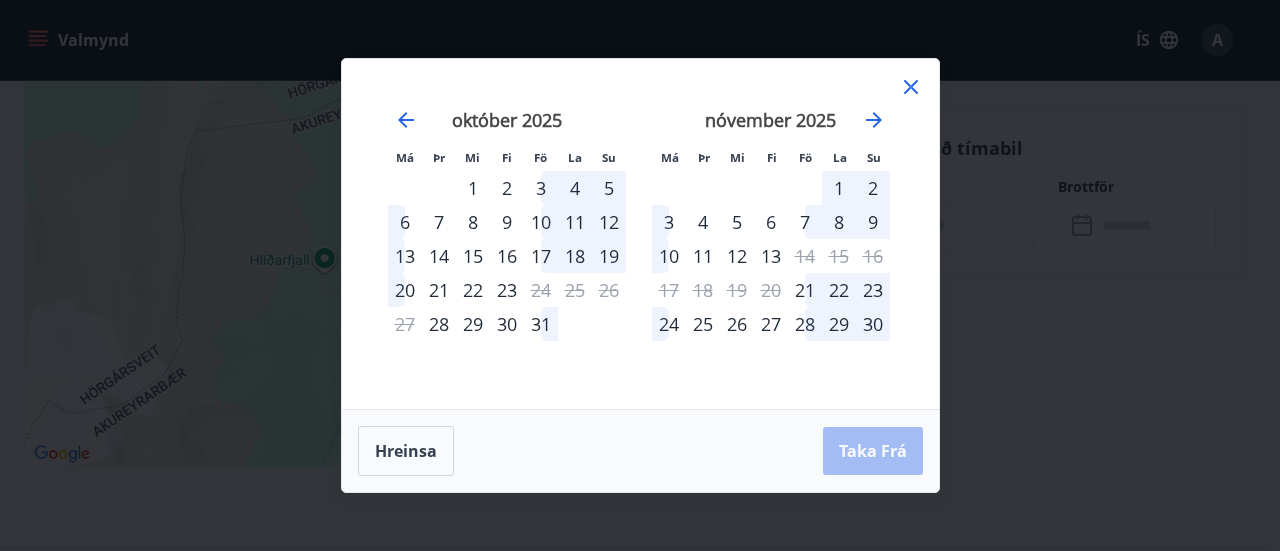 click on "7" at bounding box center [805, 222] 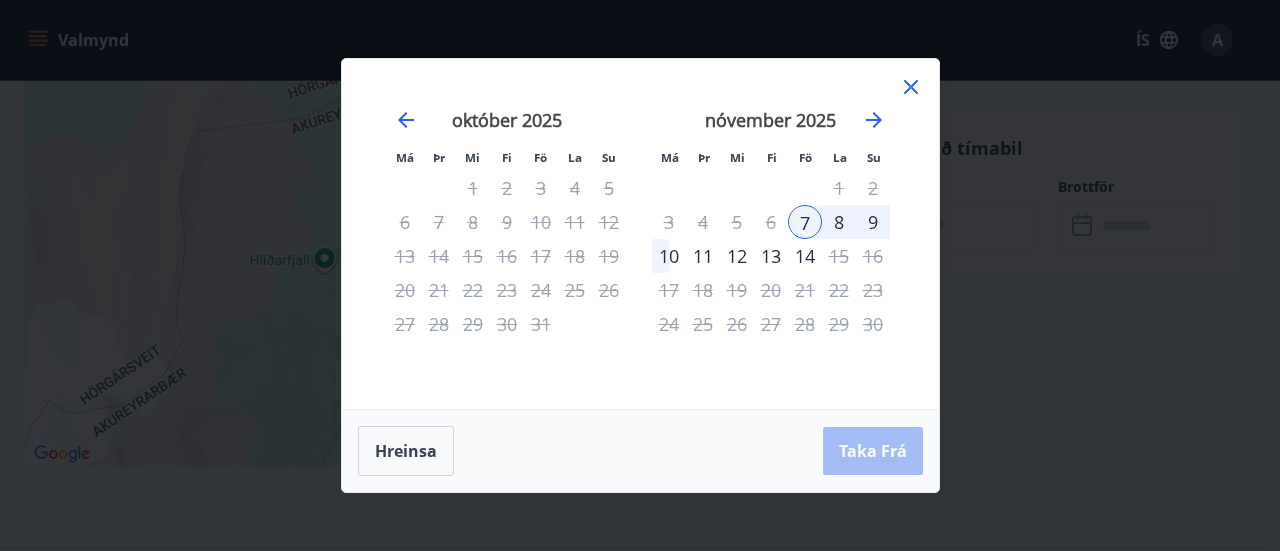 click 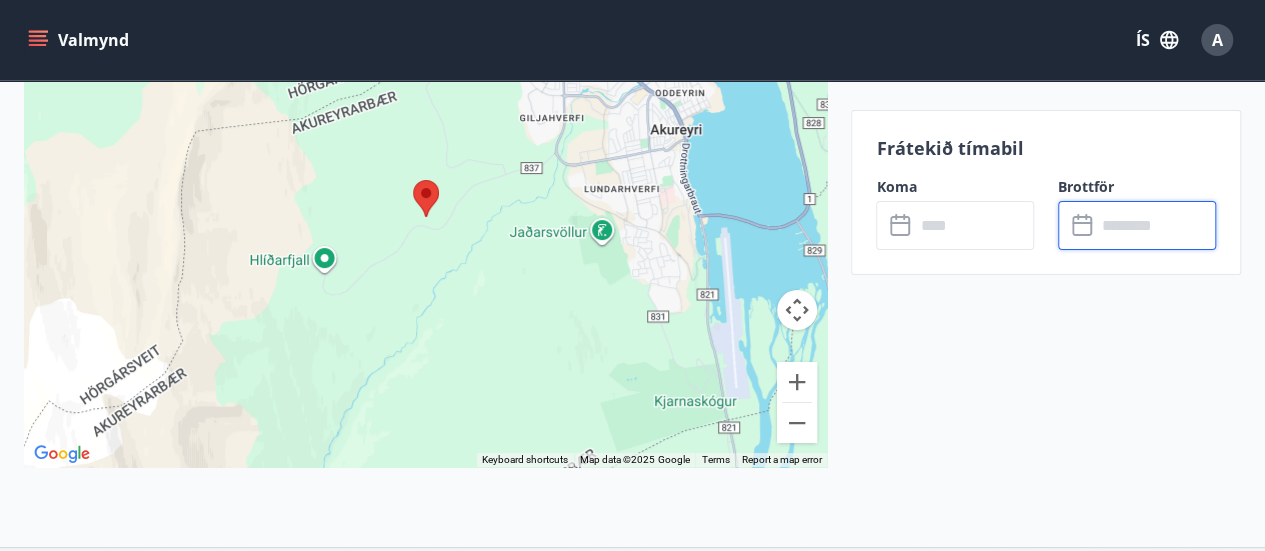 click at bounding box center (1156, 225) 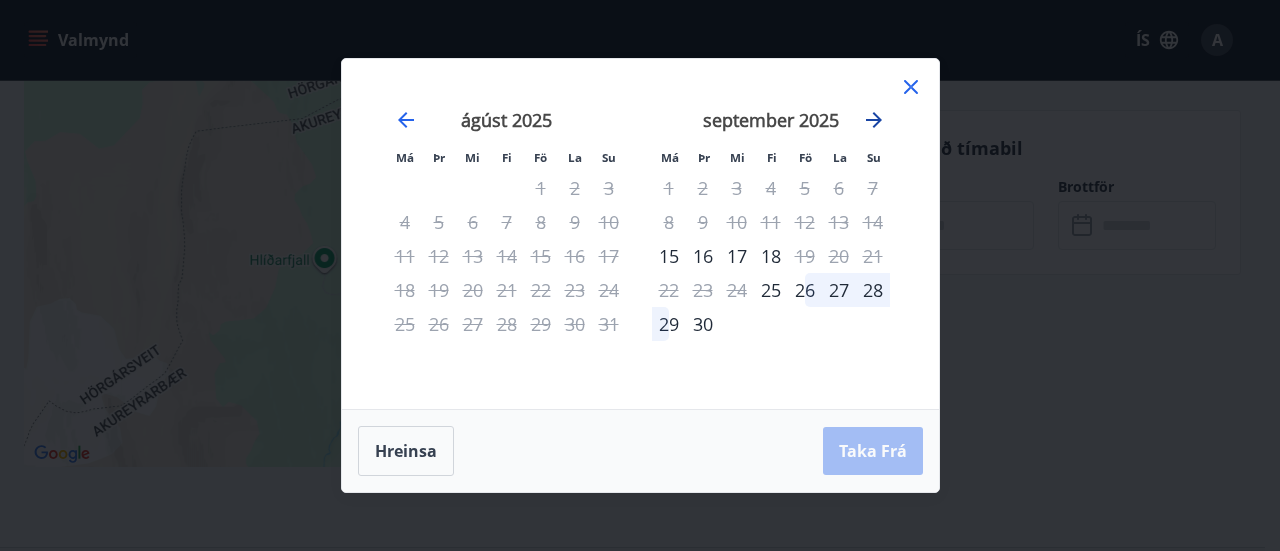 click 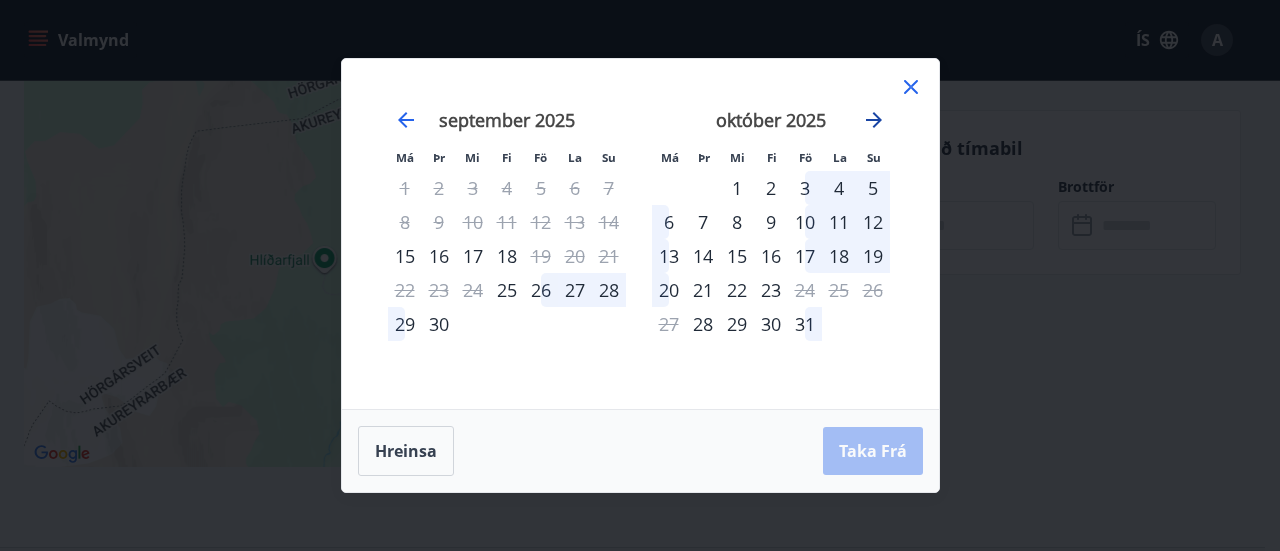 click 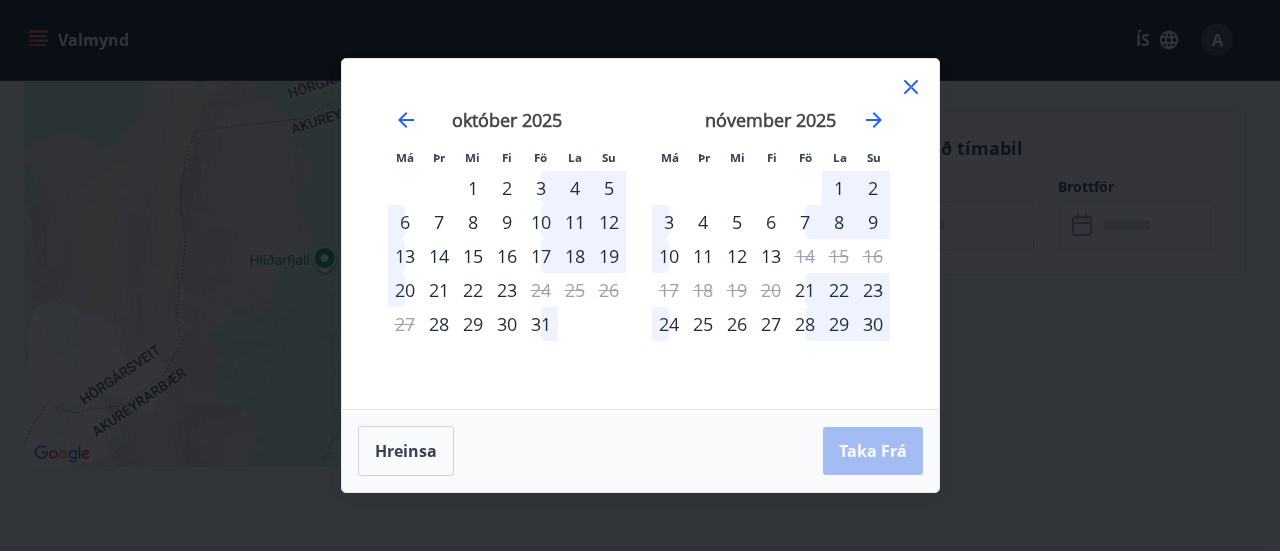 click on "13" at bounding box center [771, 256] 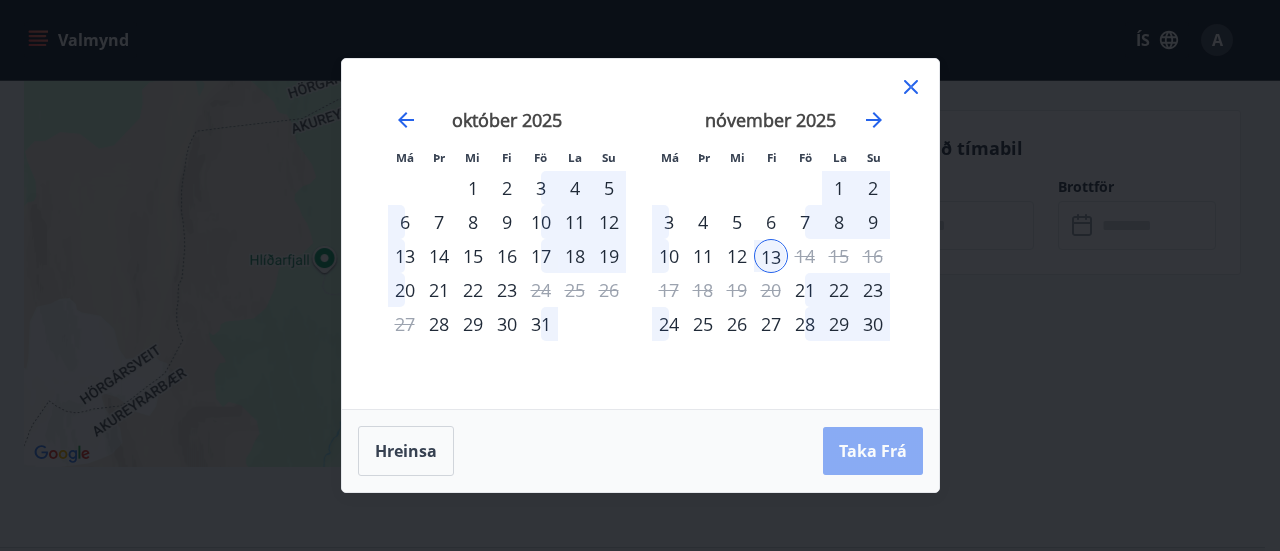 click on "Taka Frá" at bounding box center (873, 451) 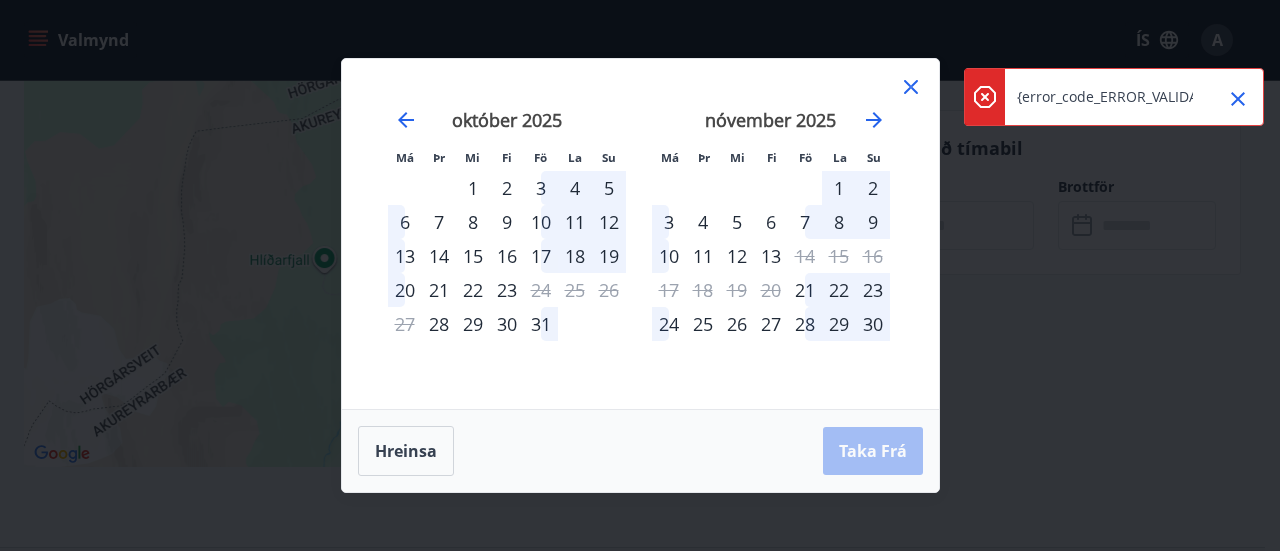 click 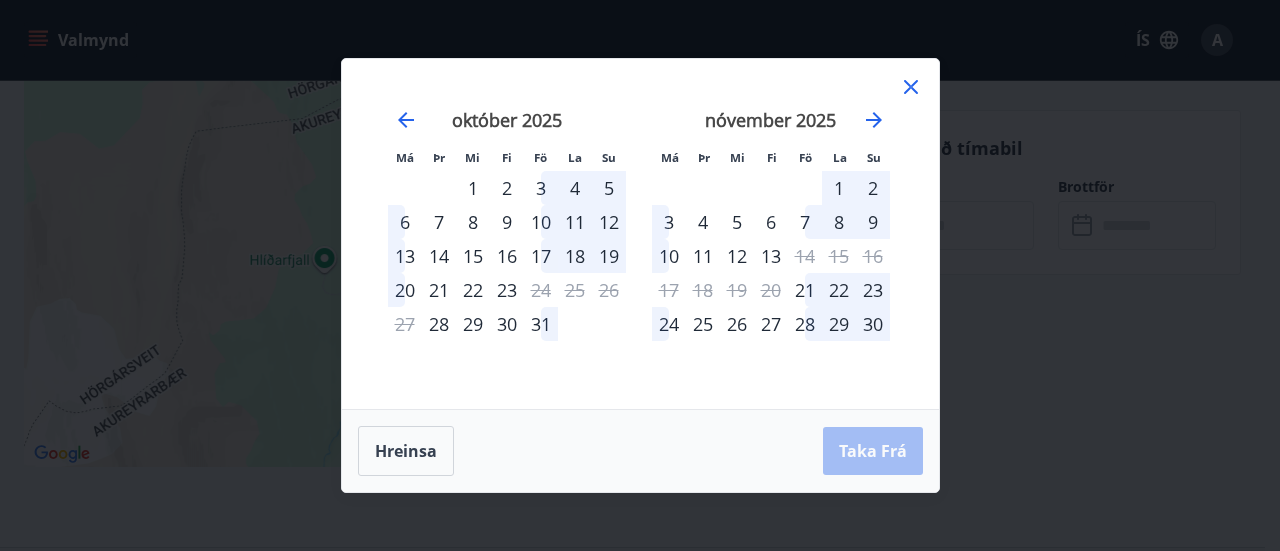 click 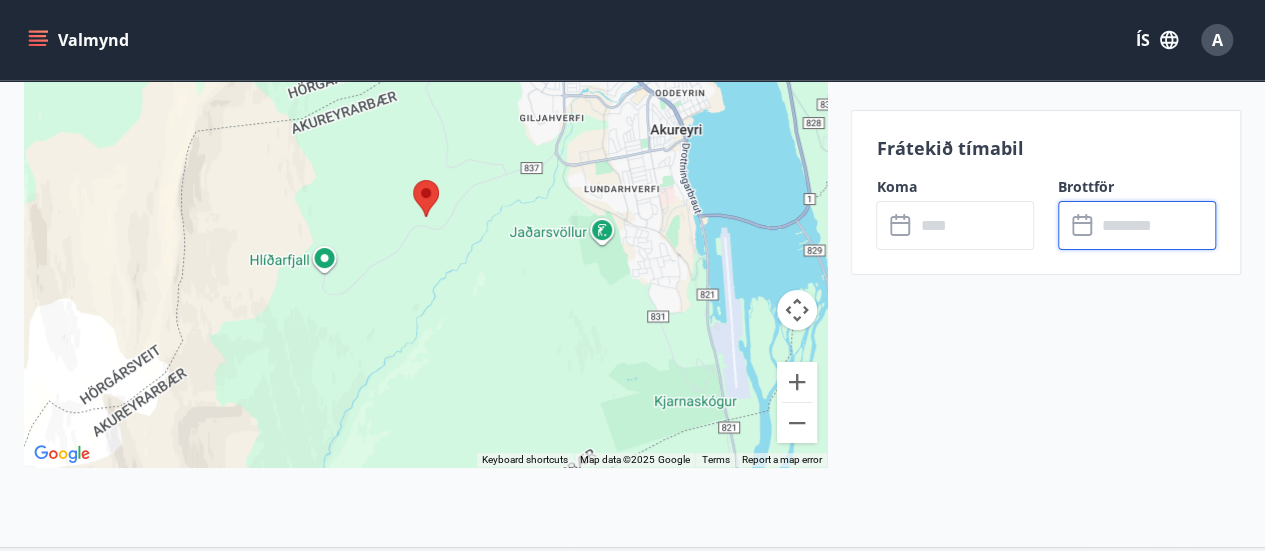 scroll, scrollTop: 0, scrollLeft: 0, axis: both 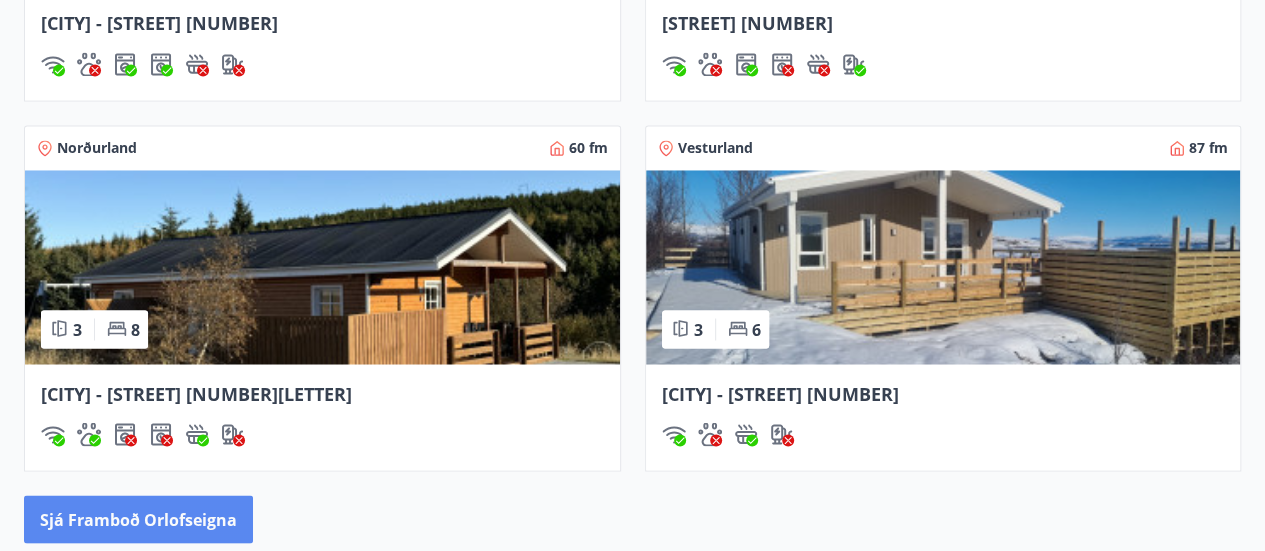 click on "Sjá framboð orlofseigna" at bounding box center [138, 519] 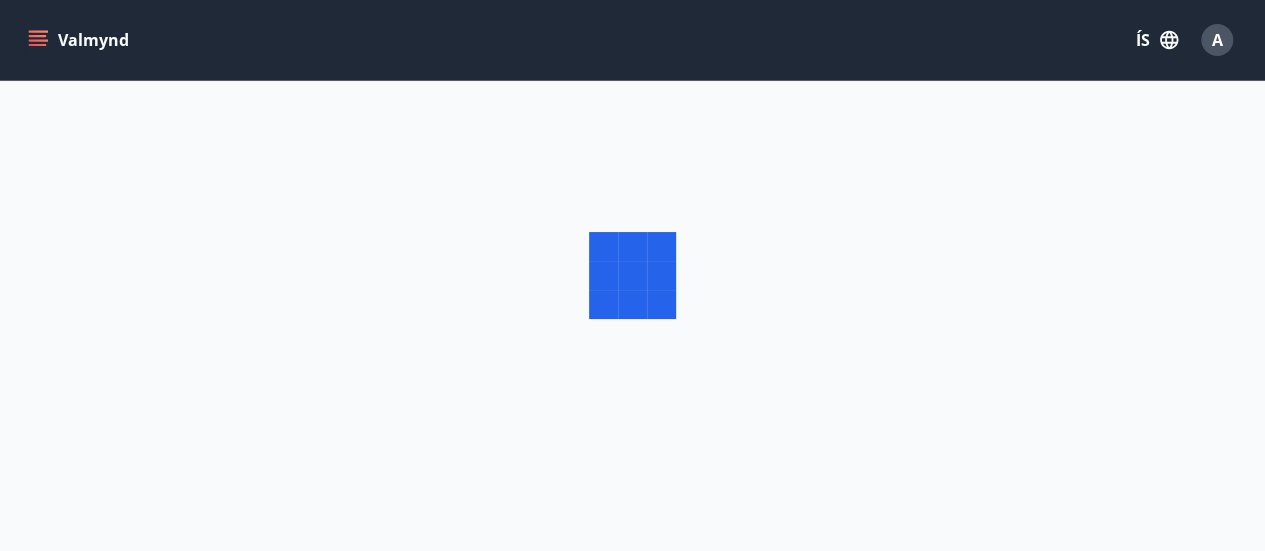 scroll, scrollTop: 0, scrollLeft: 0, axis: both 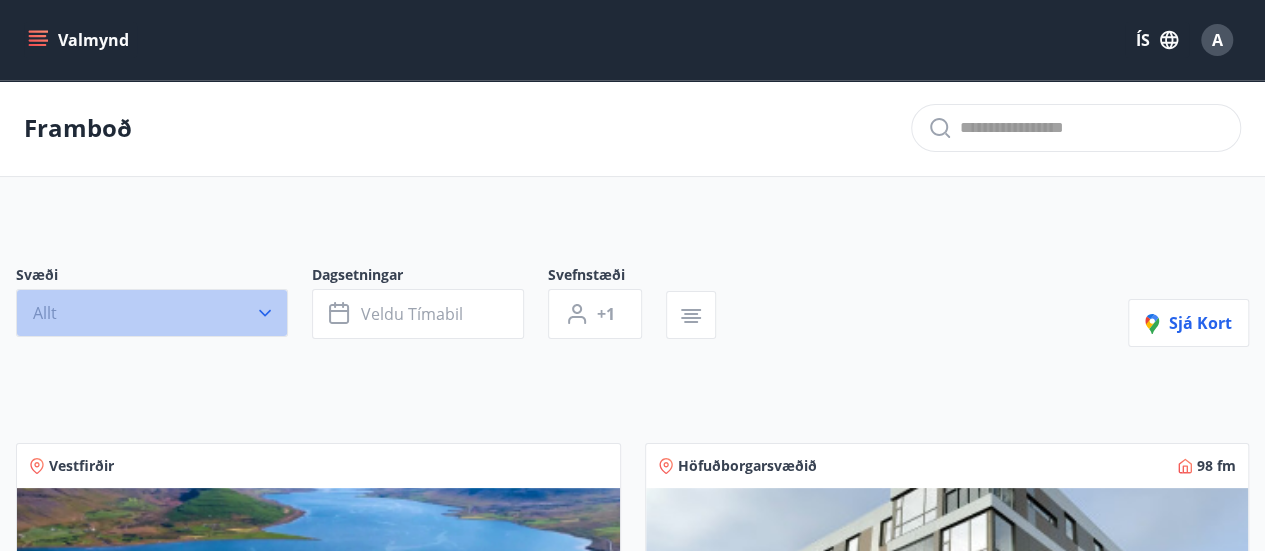 click 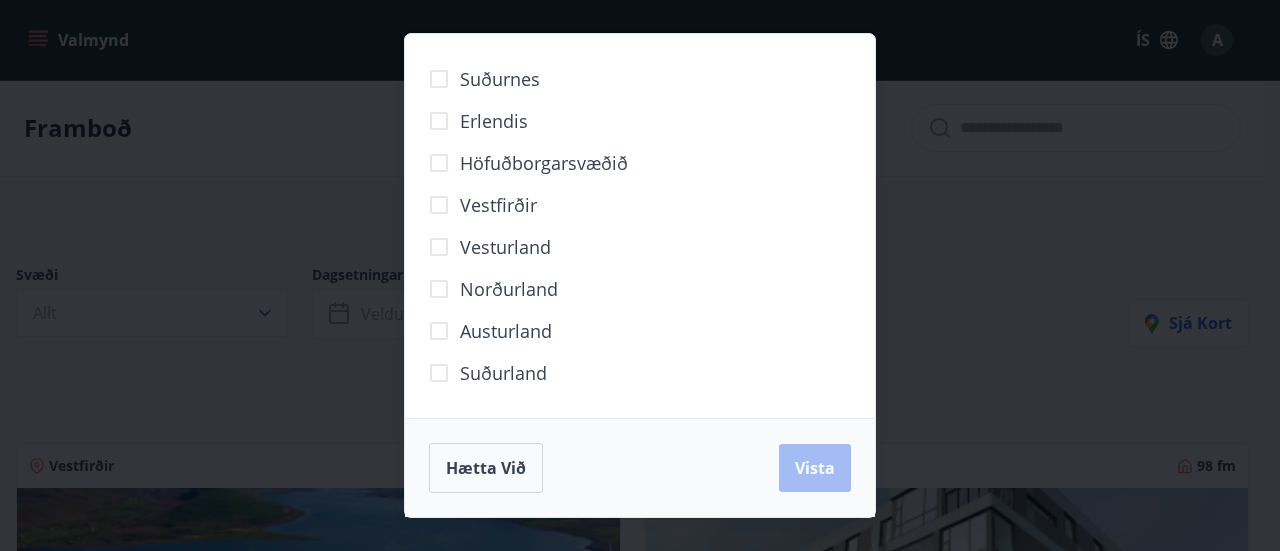 click on "Norðurland" at bounding box center [509, 289] 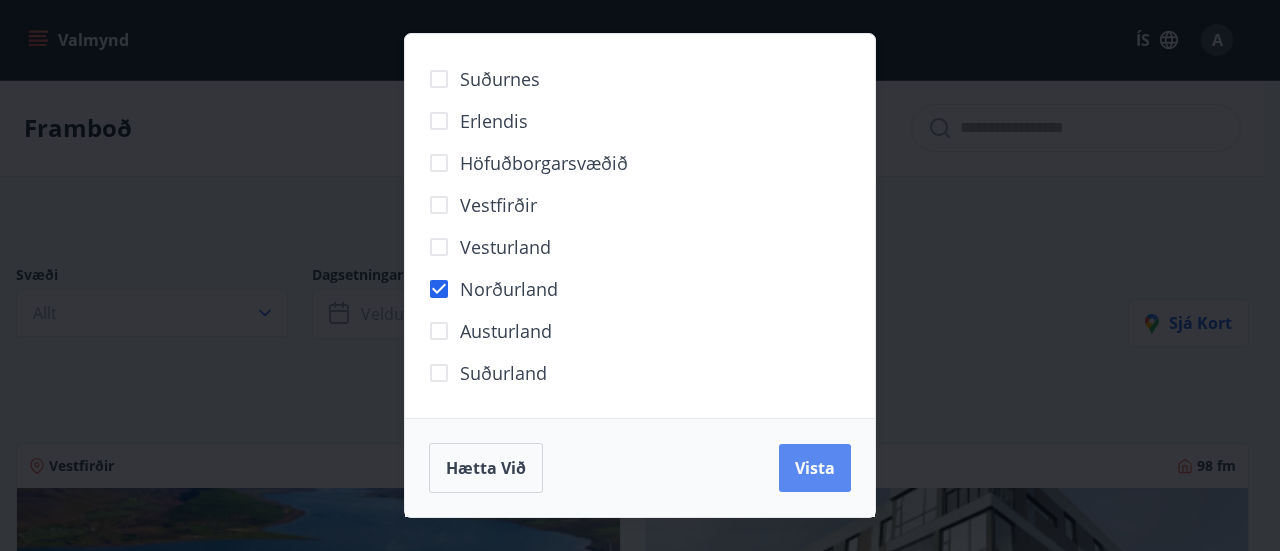 click on "Vista" at bounding box center [815, 468] 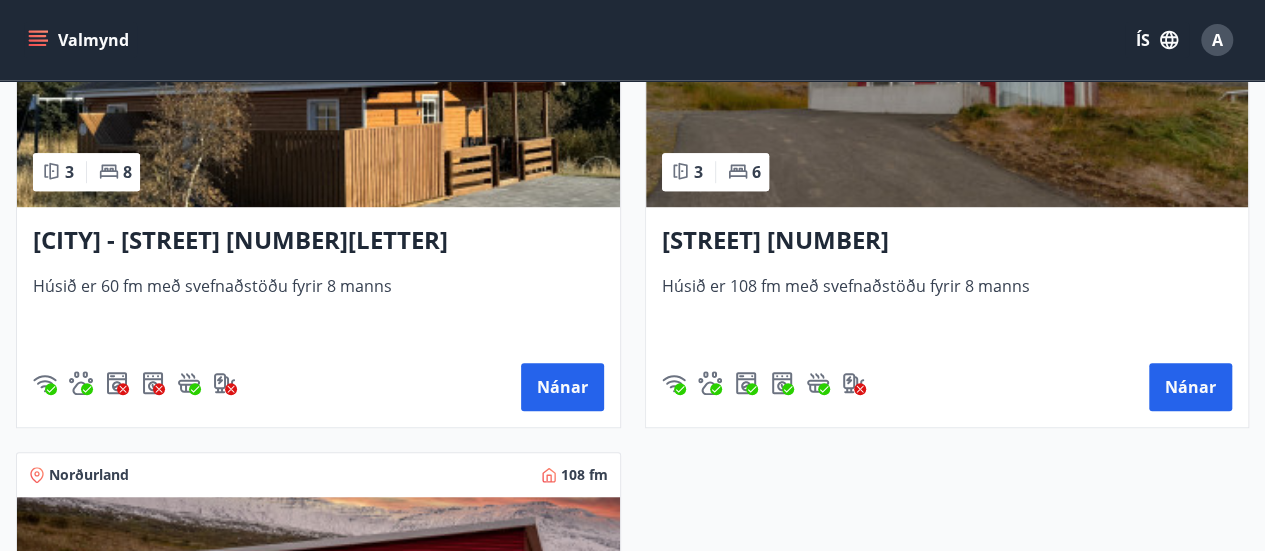 scroll, scrollTop: 579, scrollLeft: 0, axis: vertical 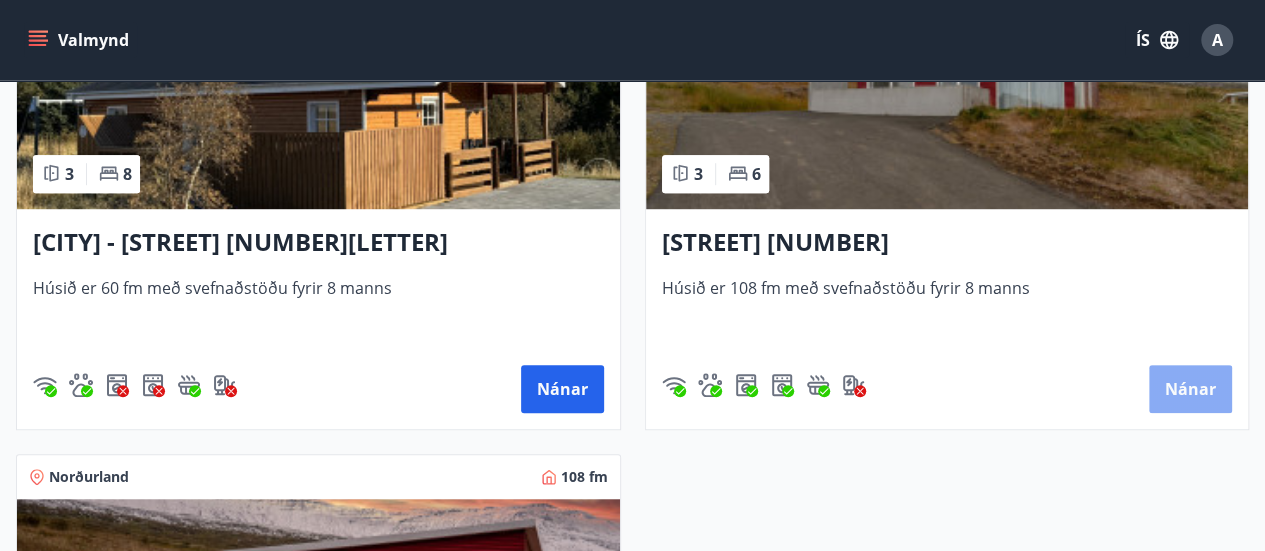click on "Nánar" at bounding box center (1190, 389) 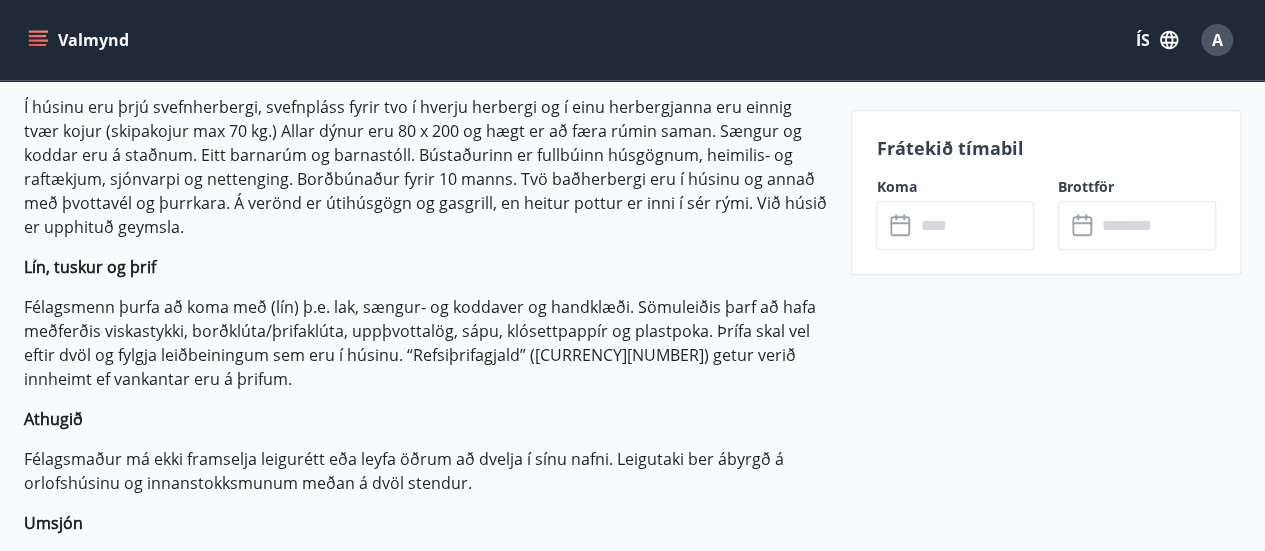 scroll, scrollTop: 686, scrollLeft: 0, axis: vertical 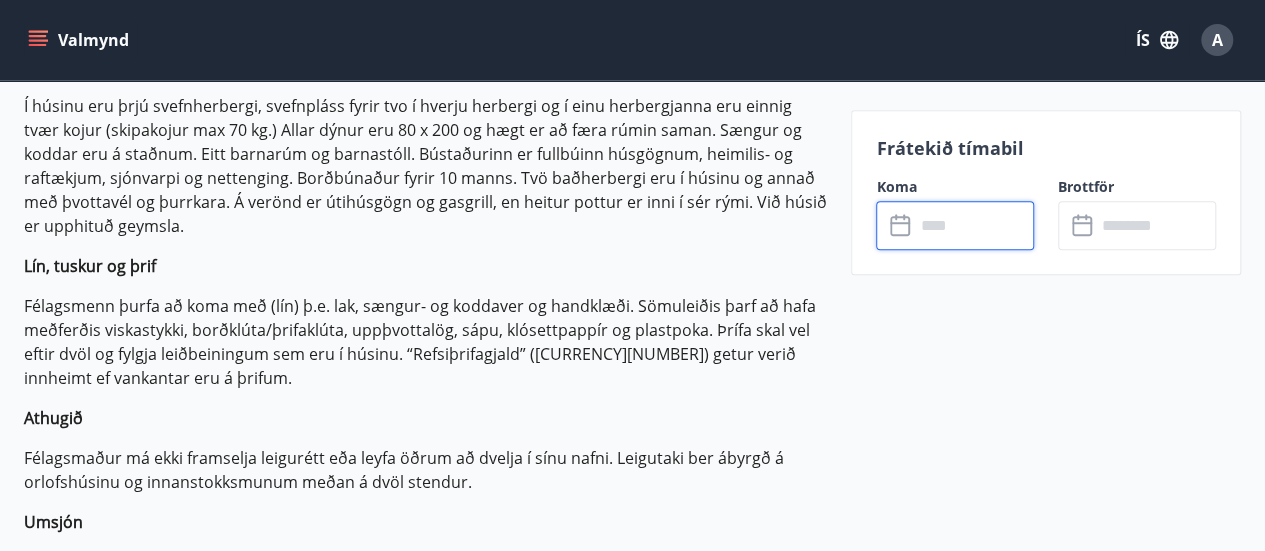 click at bounding box center (974, 225) 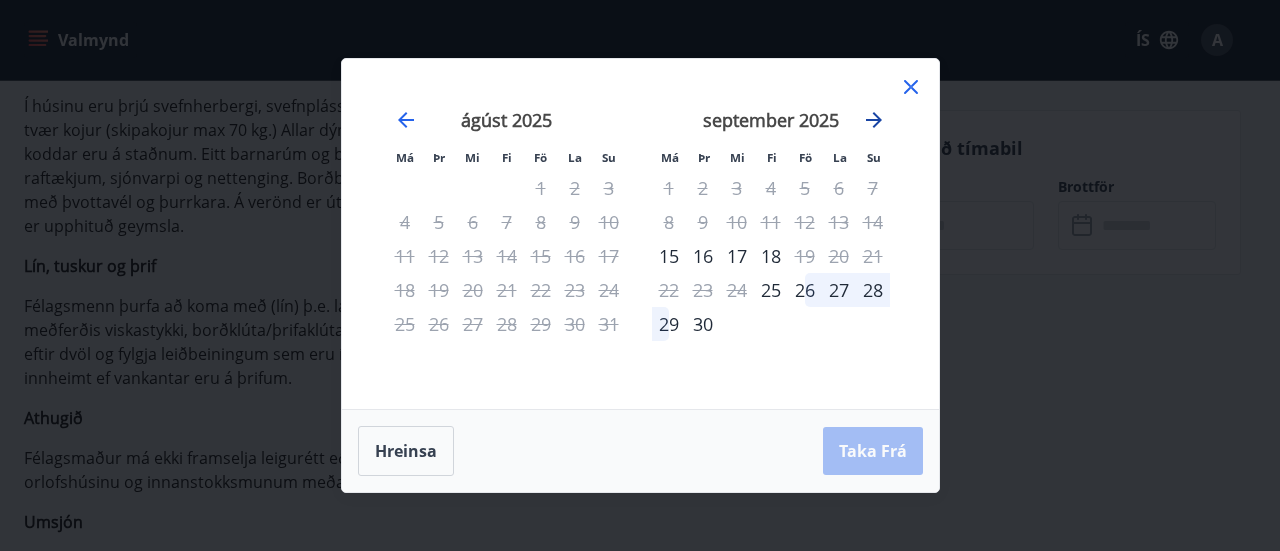 click 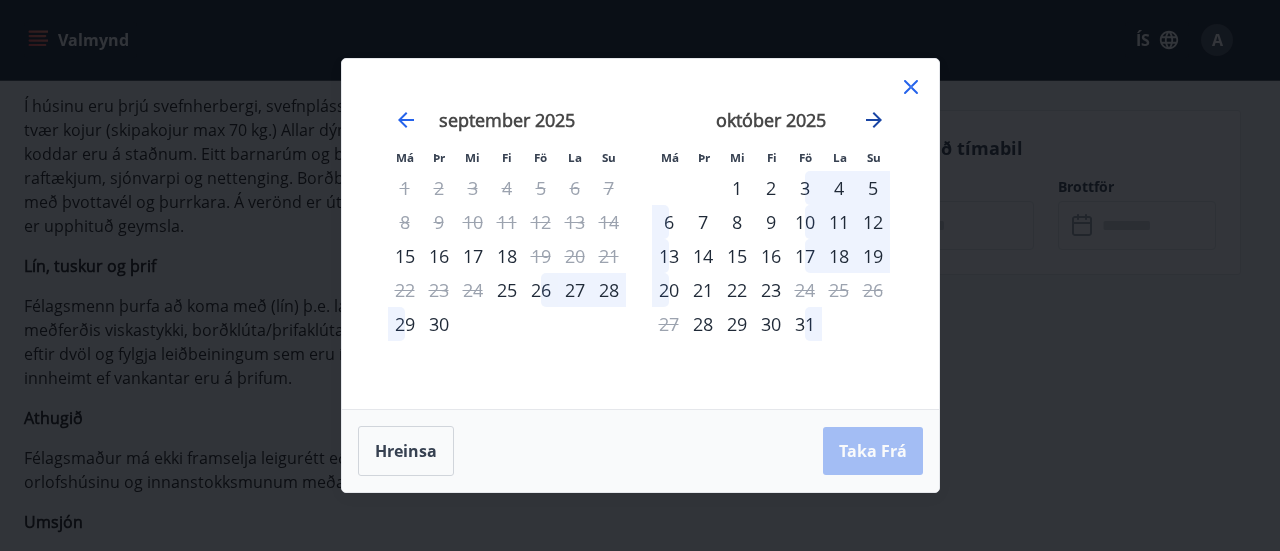 click 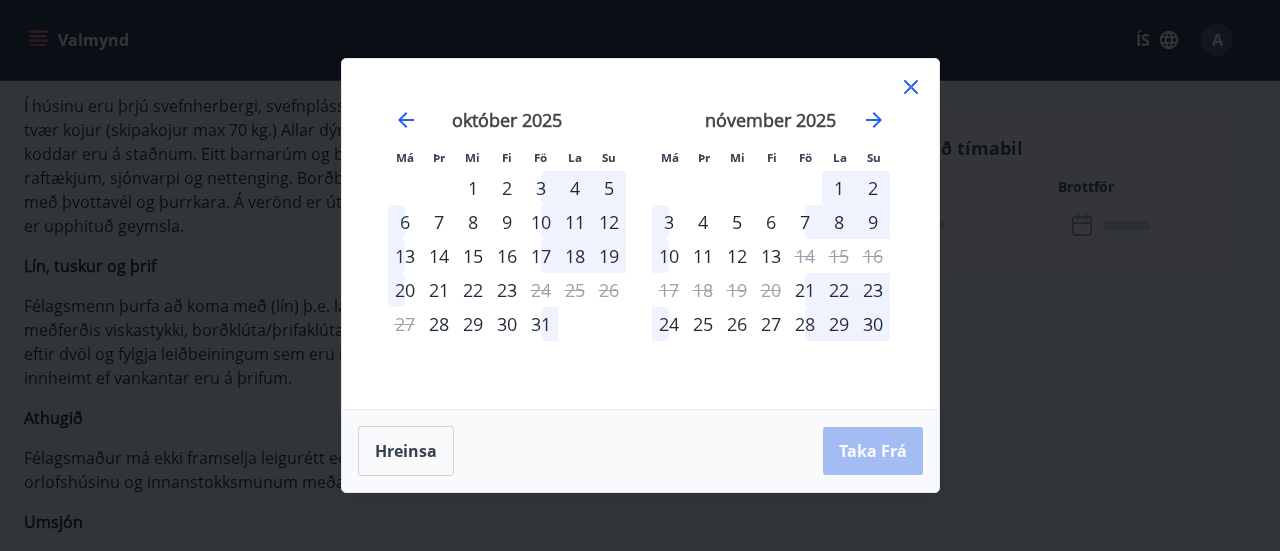 click on "7" at bounding box center [805, 222] 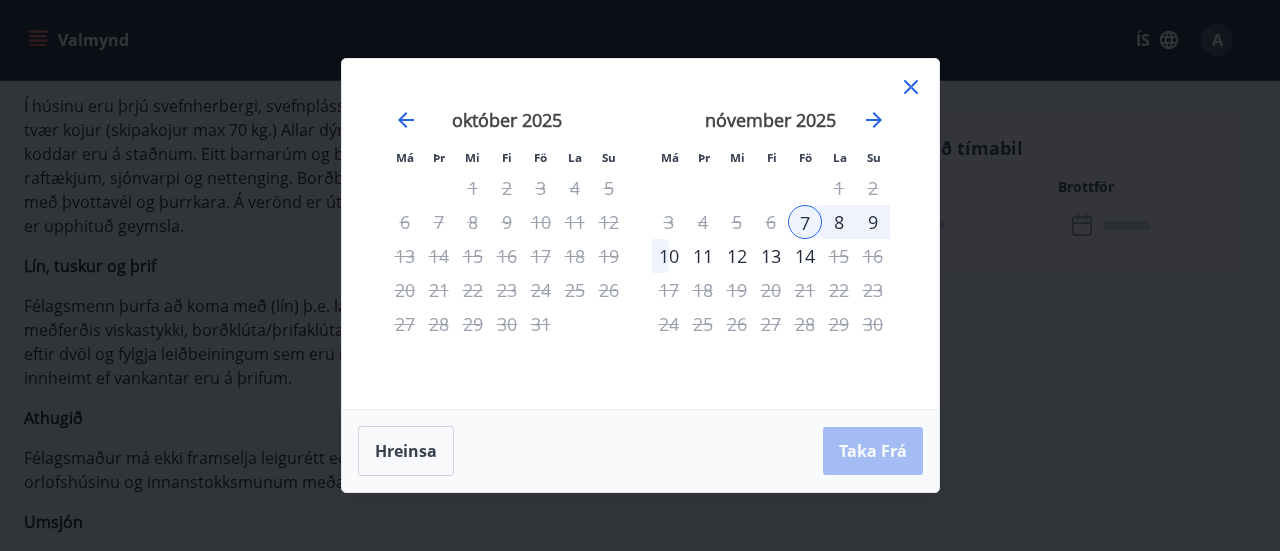 click on "7" at bounding box center (805, 222) 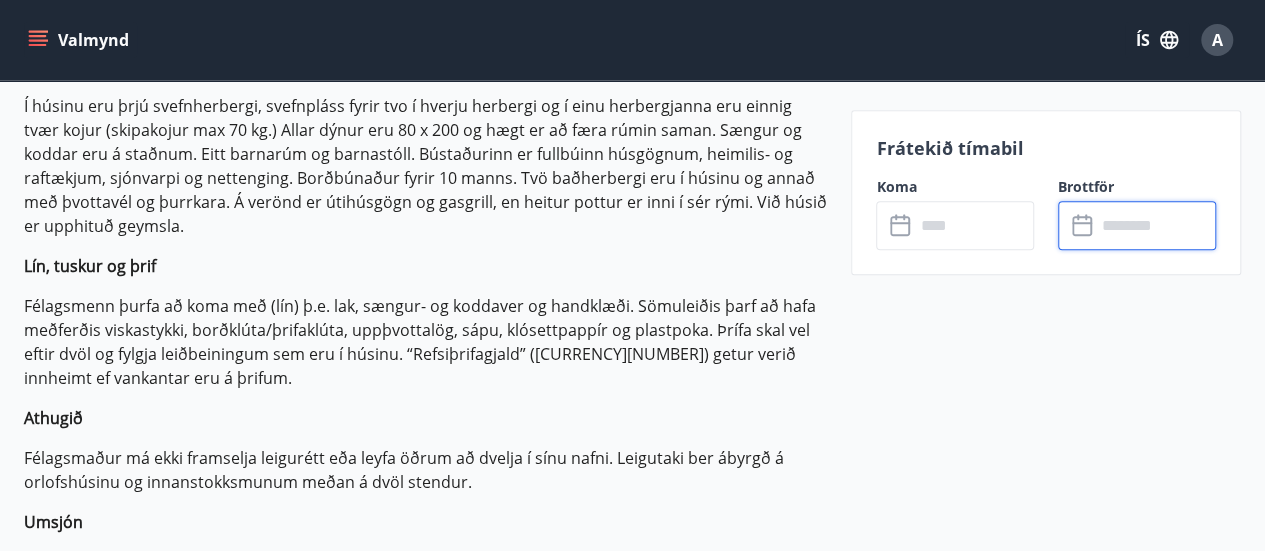 click at bounding box center [1156, 225] 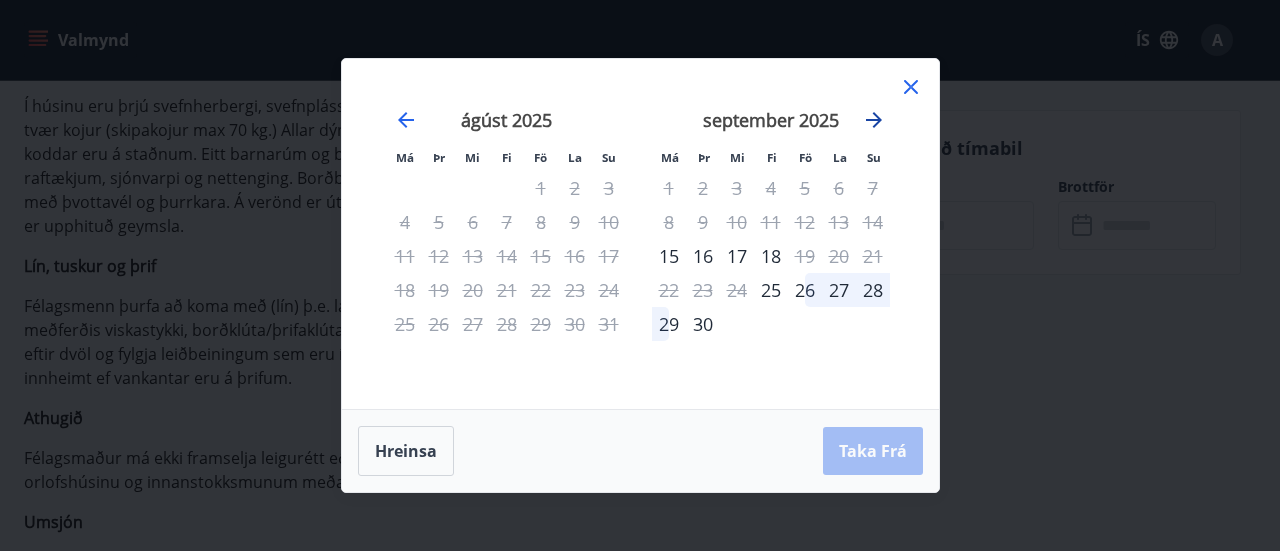 click 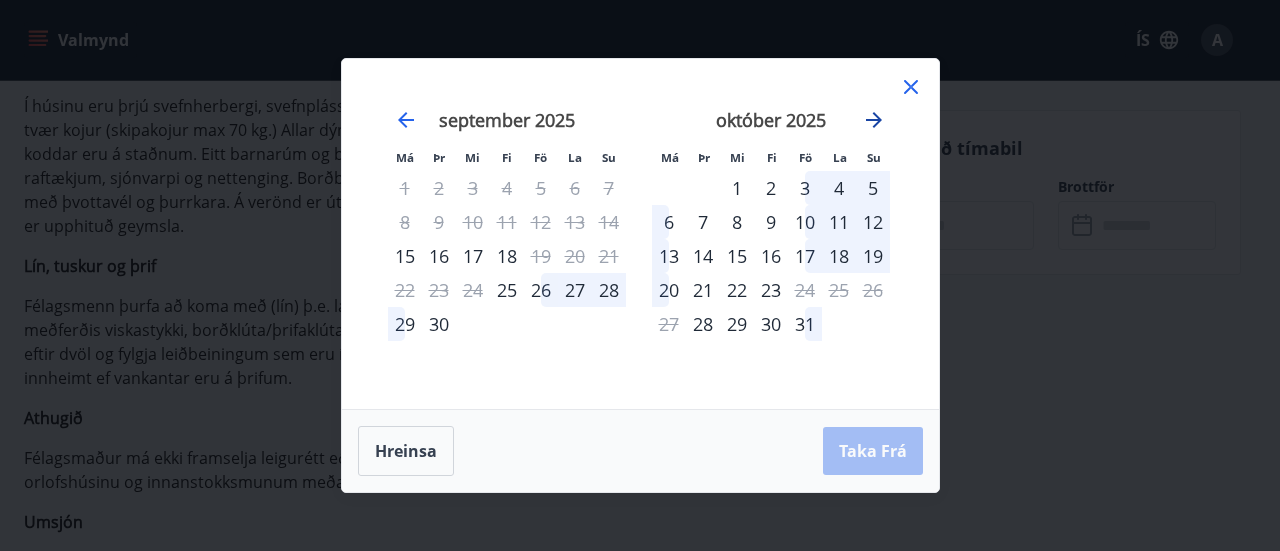 click 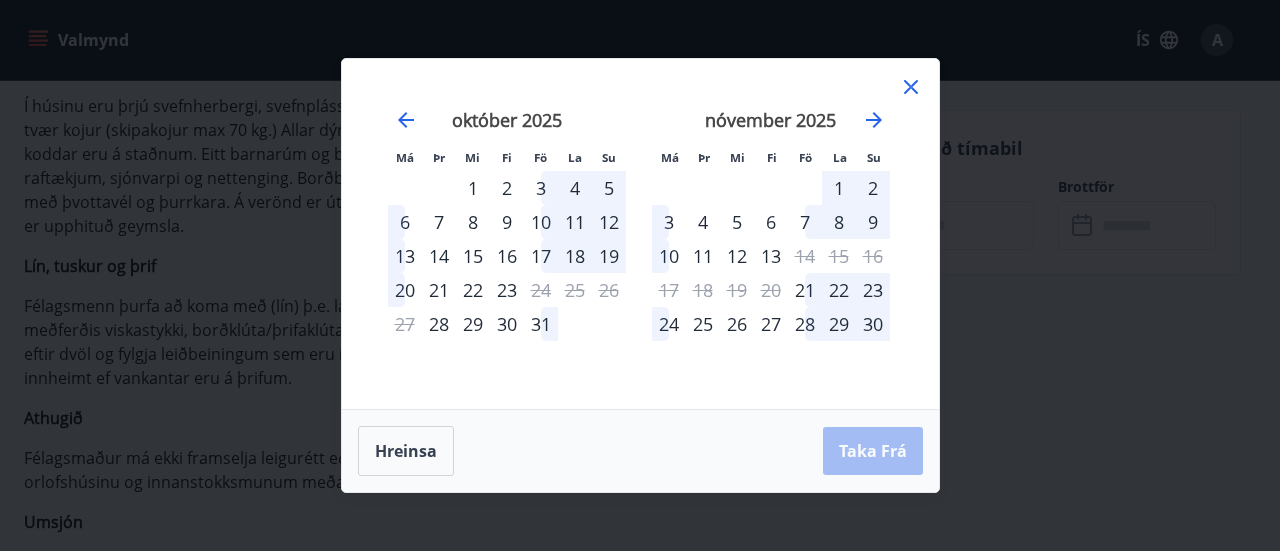 click on "13" at bounding box center (771, 256) 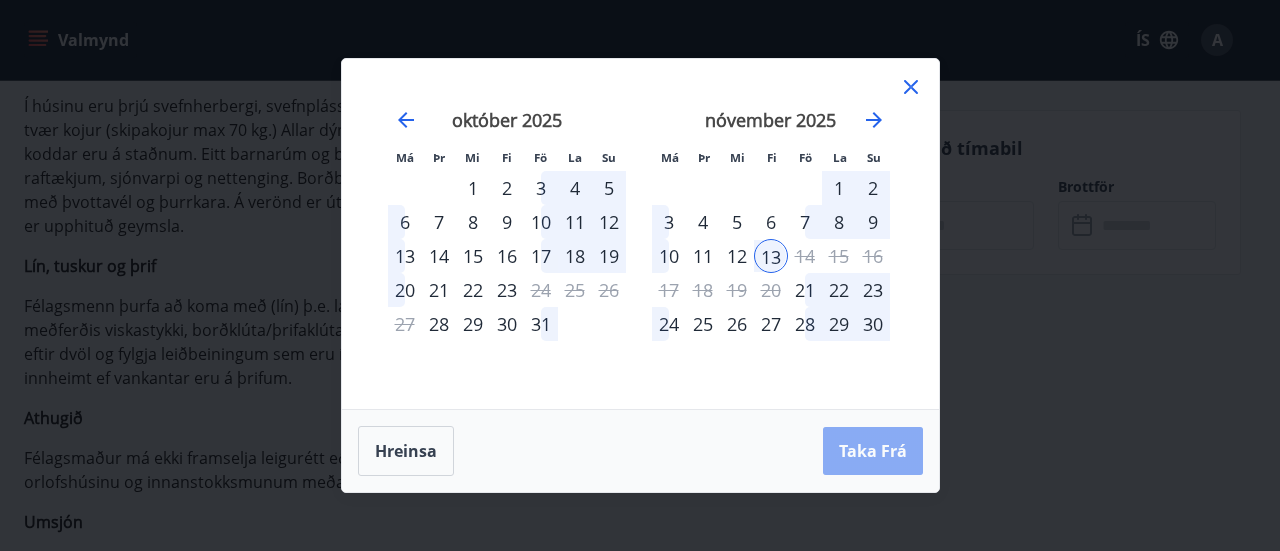 click on "Taka Frá" at bounding box center [873, 451] 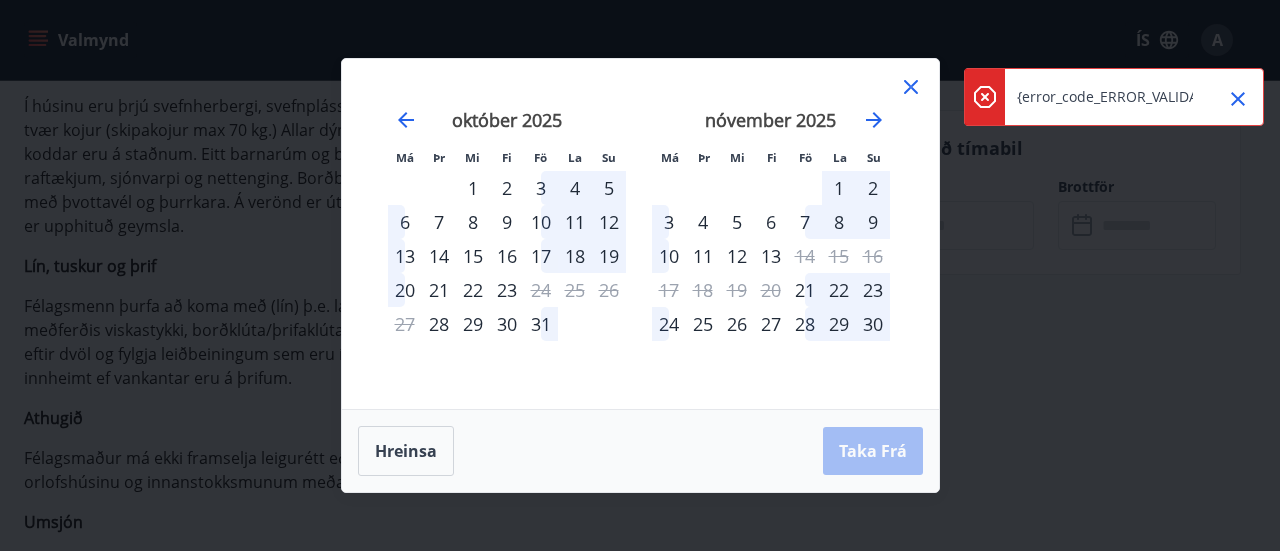 click 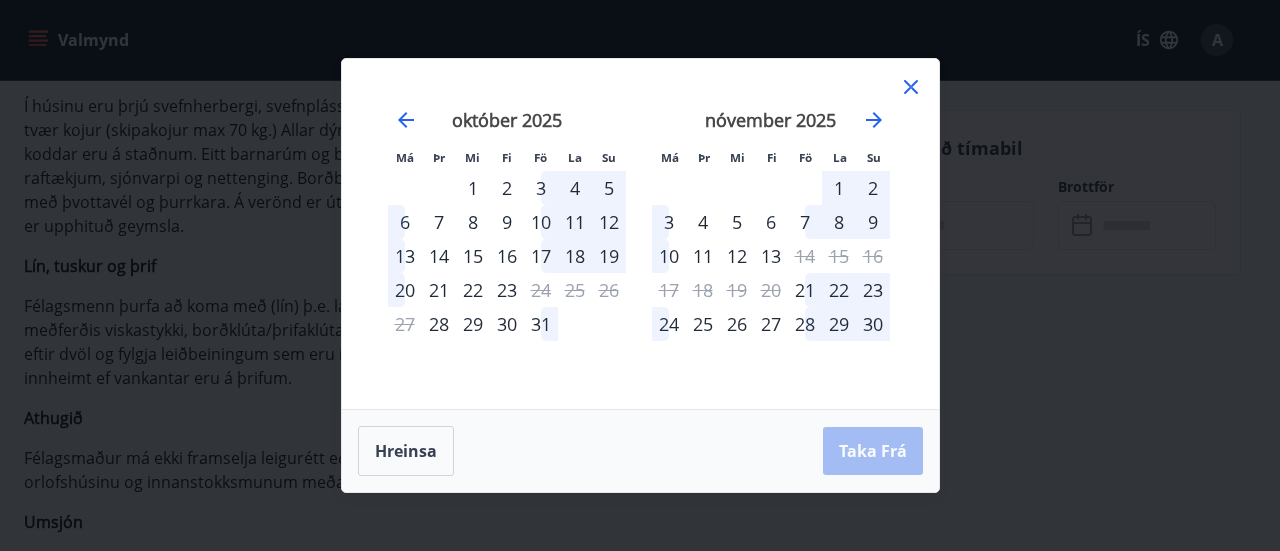 click 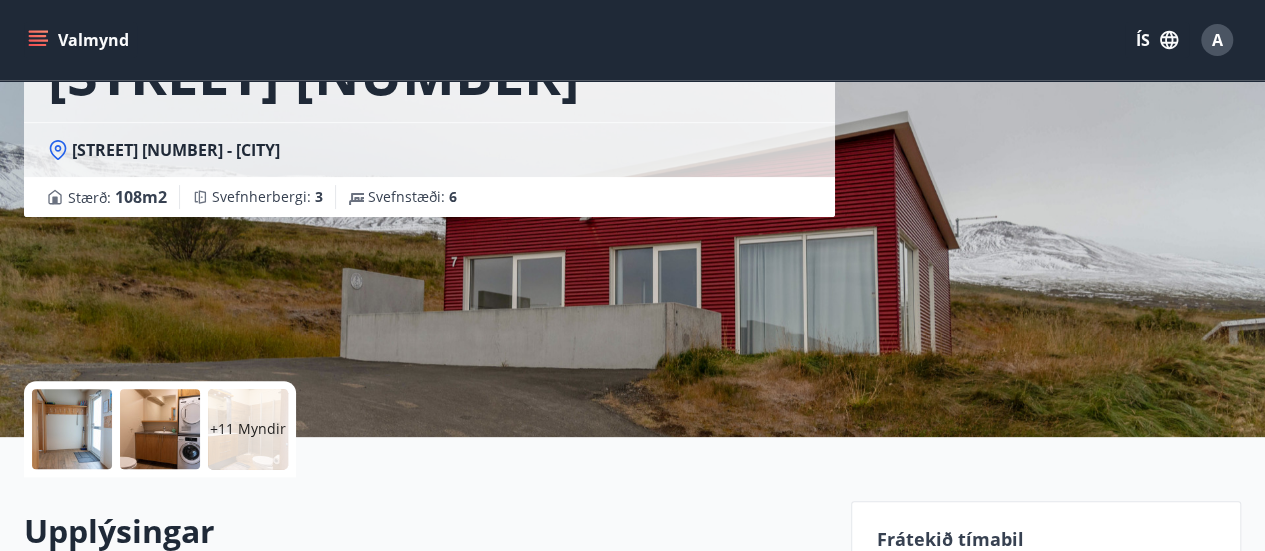 scroll, scrollTop: 0, scrollLeft: 0, axis: both 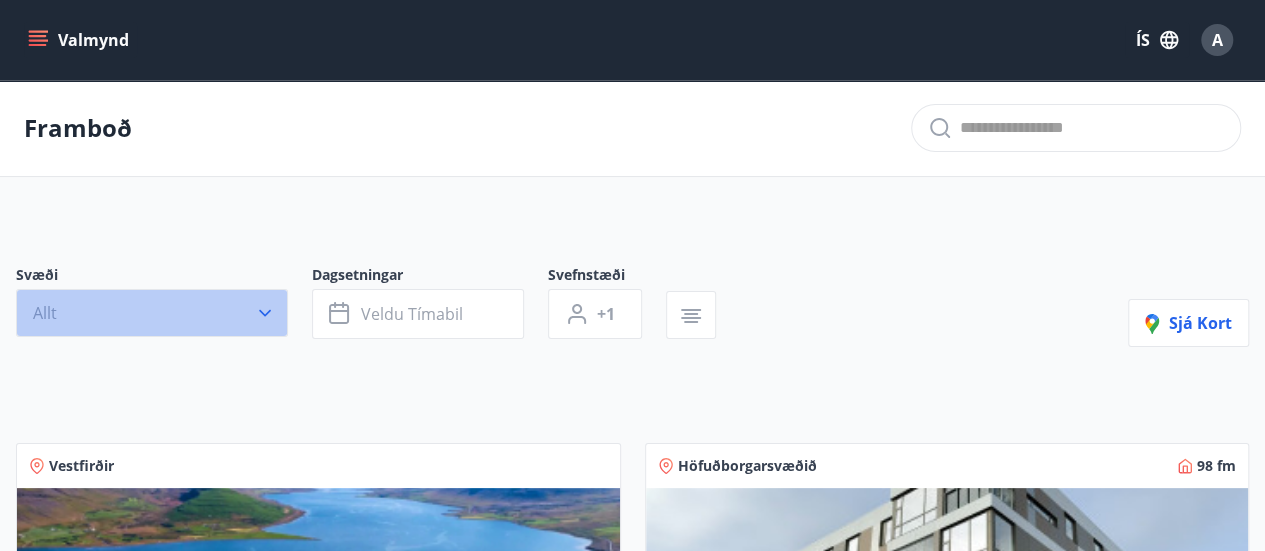 click on "Allt" at bounding box center (152, 313) 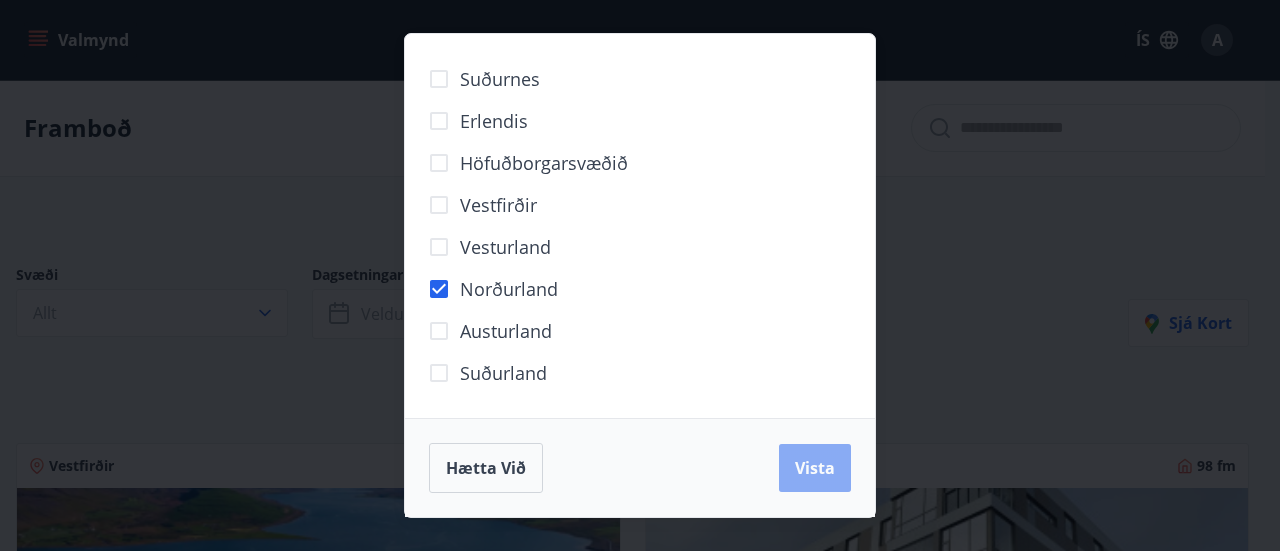 click on "Vista" at bounding box center [815, 468] 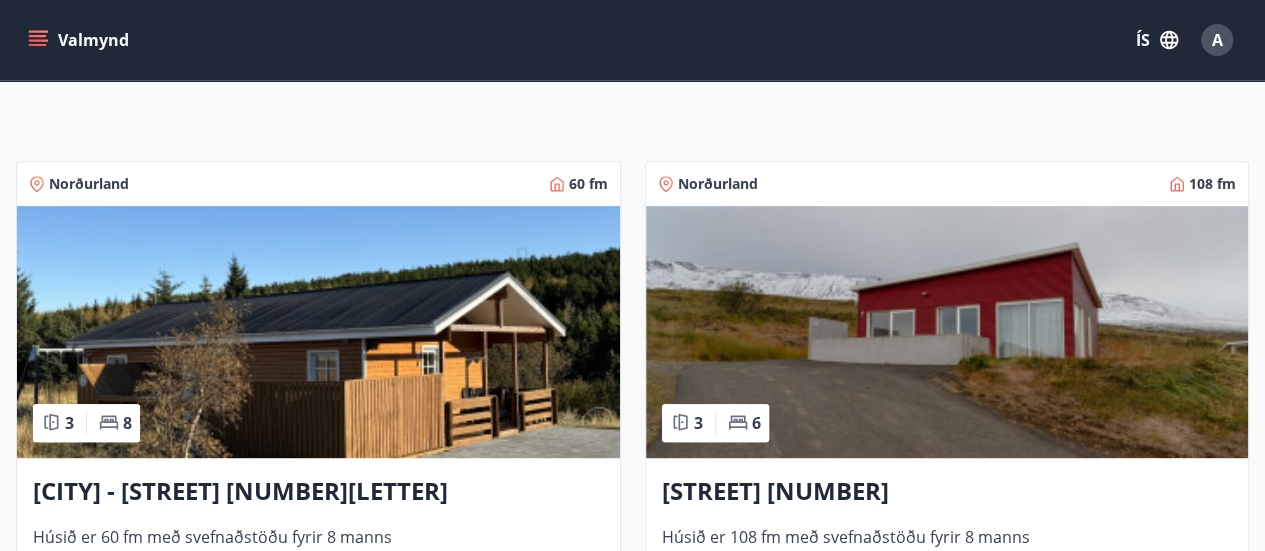 scroll, scrollTop: 546, scrollLeft: 0, axis: vertical 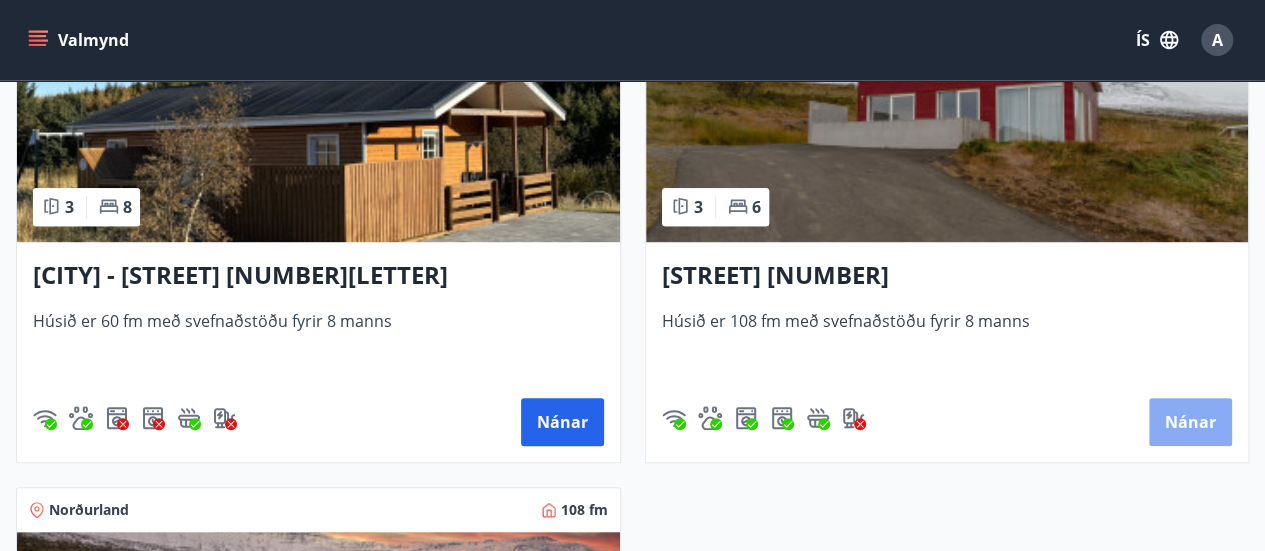 click on "Nánar" at bounding box center (1190, 422) 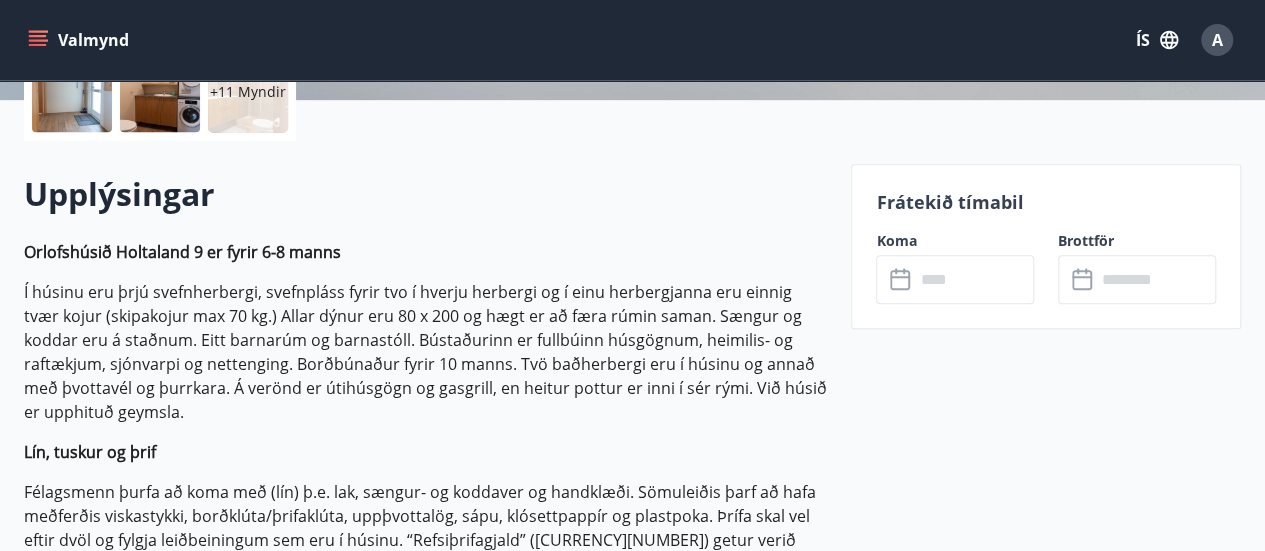 scroll, scrollTop: 498, scrollLeft: 0, axis: vertical 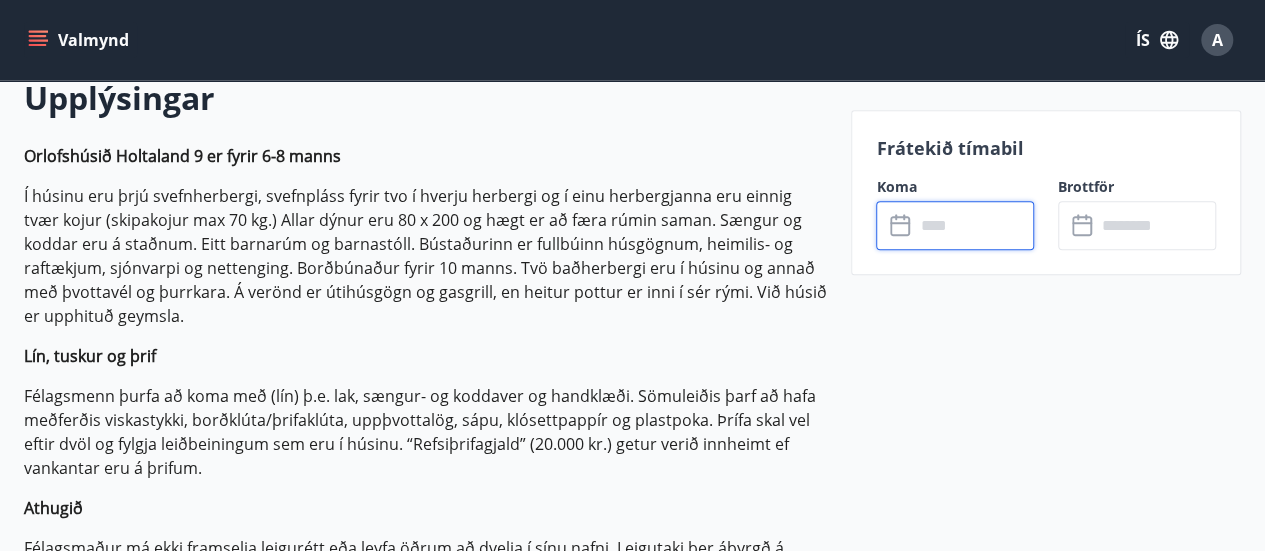 click at bounding box center [974, 225] 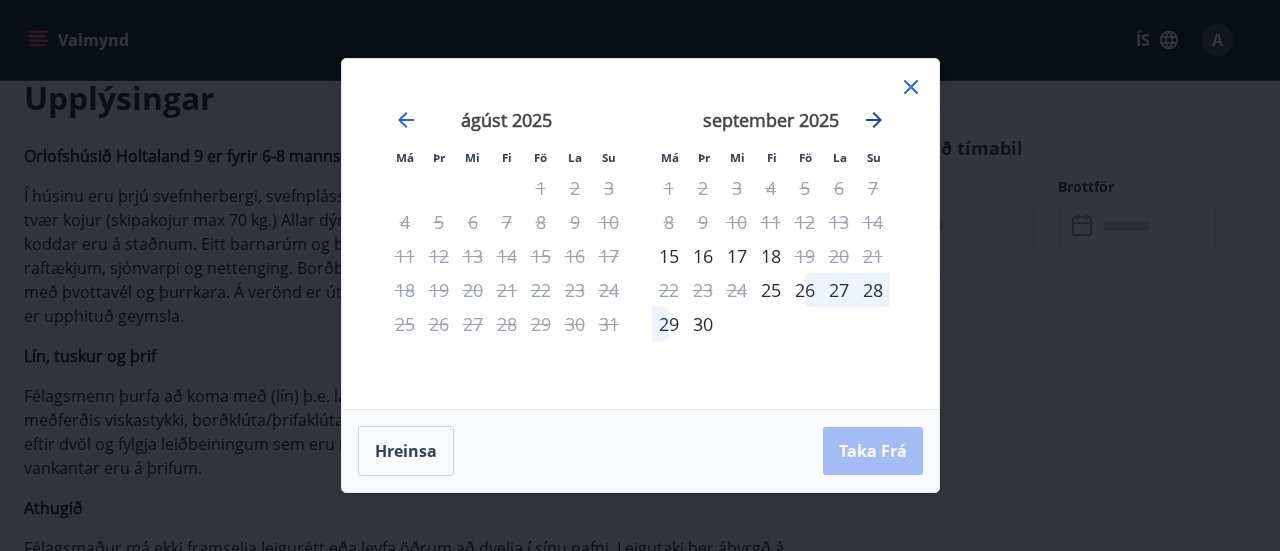 click 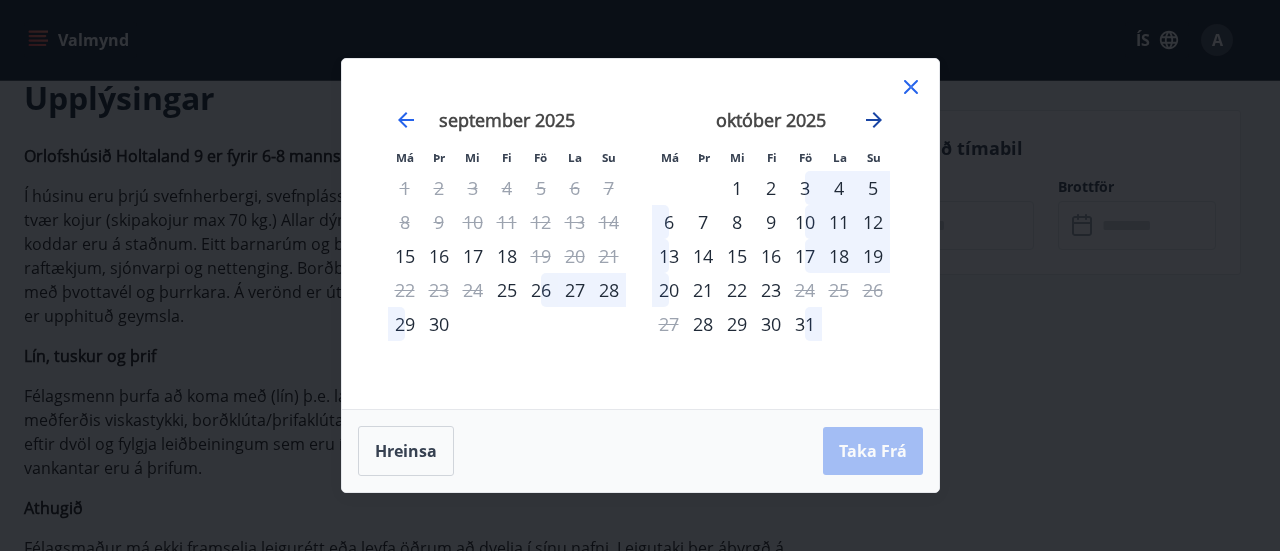 click 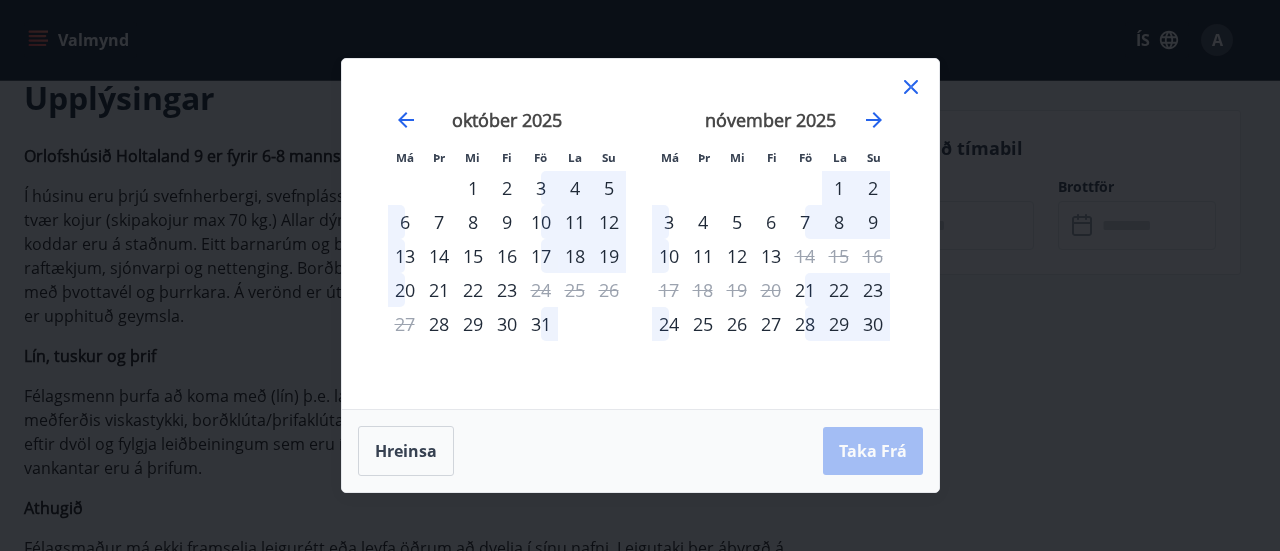 click on "7" at bounding box center (805, 222) 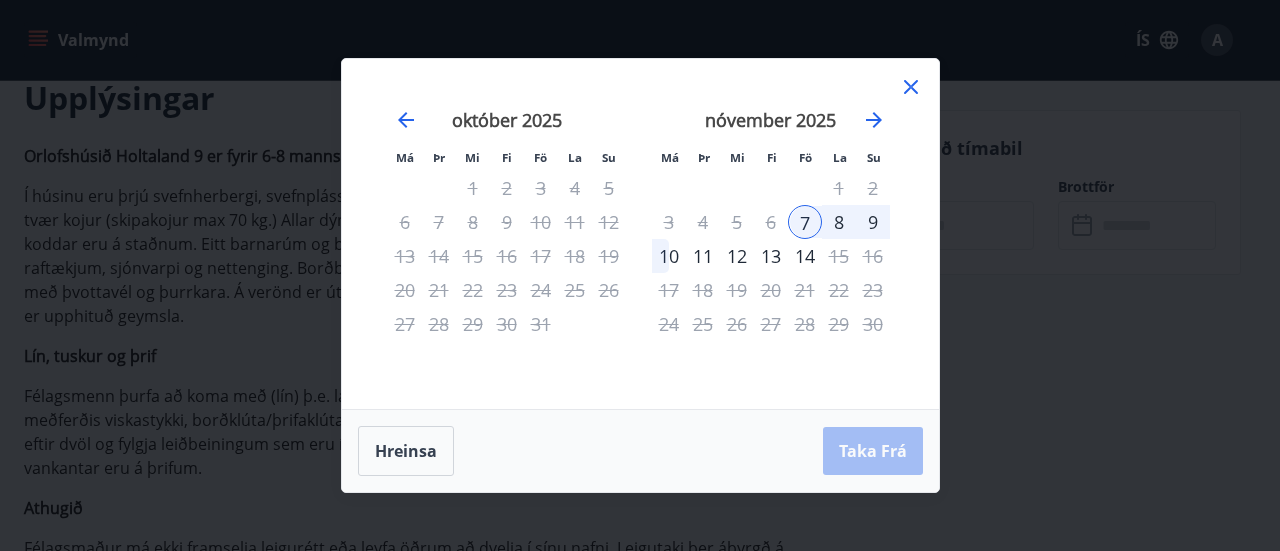 click on "Hreinsa Taka Frá" at bounding box center [640, 451] 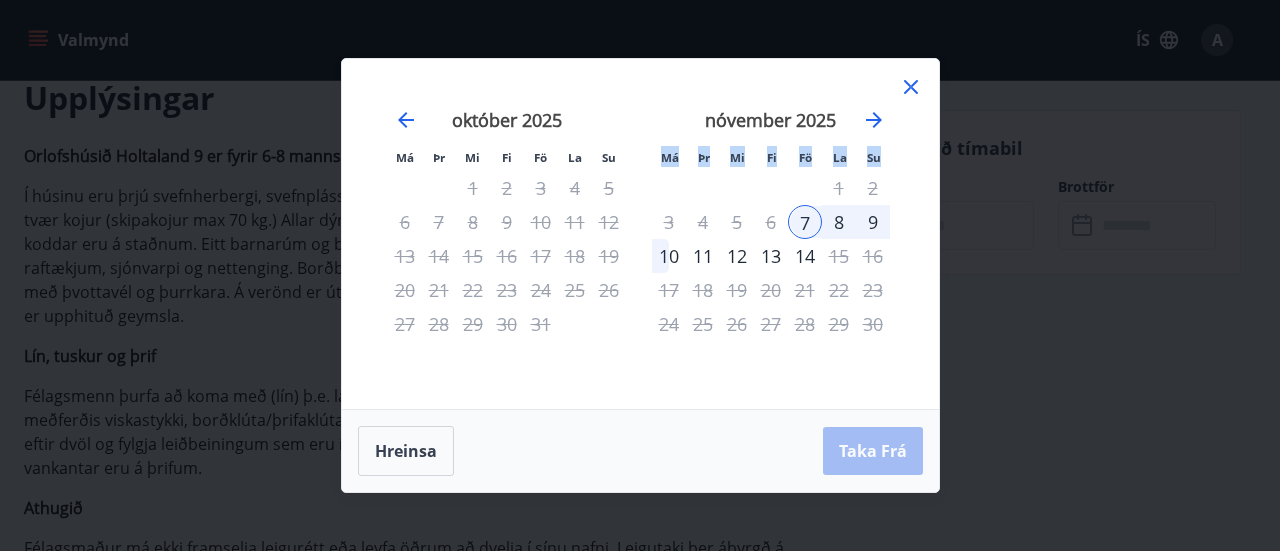 click on "Hreinsa Taka Frá" at bounding box center [640, 451] 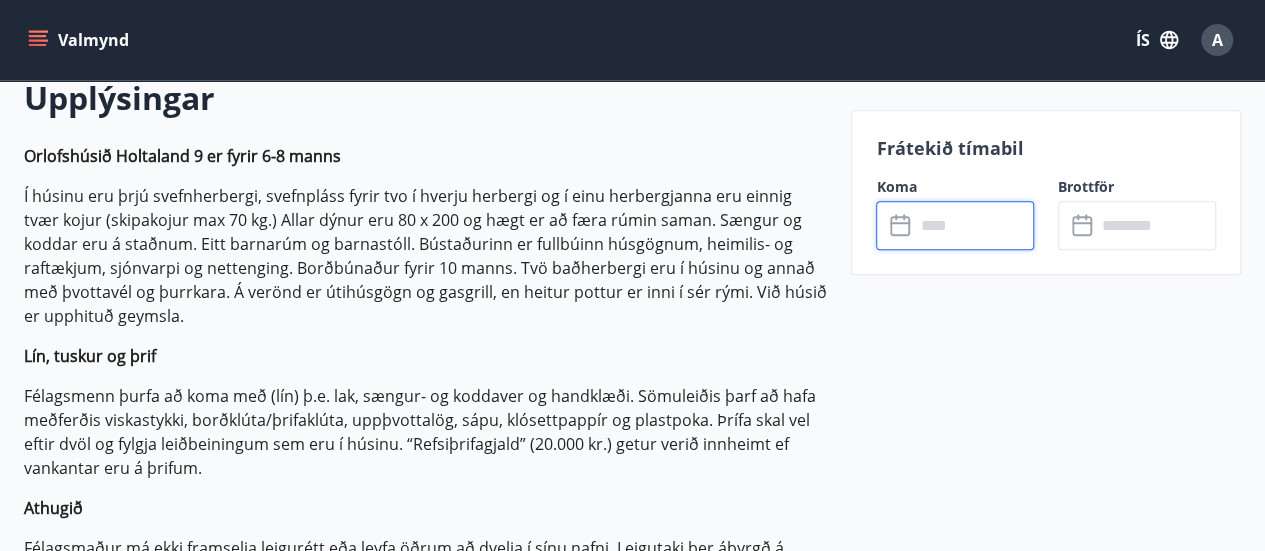 click at bounding box center [974, 225] 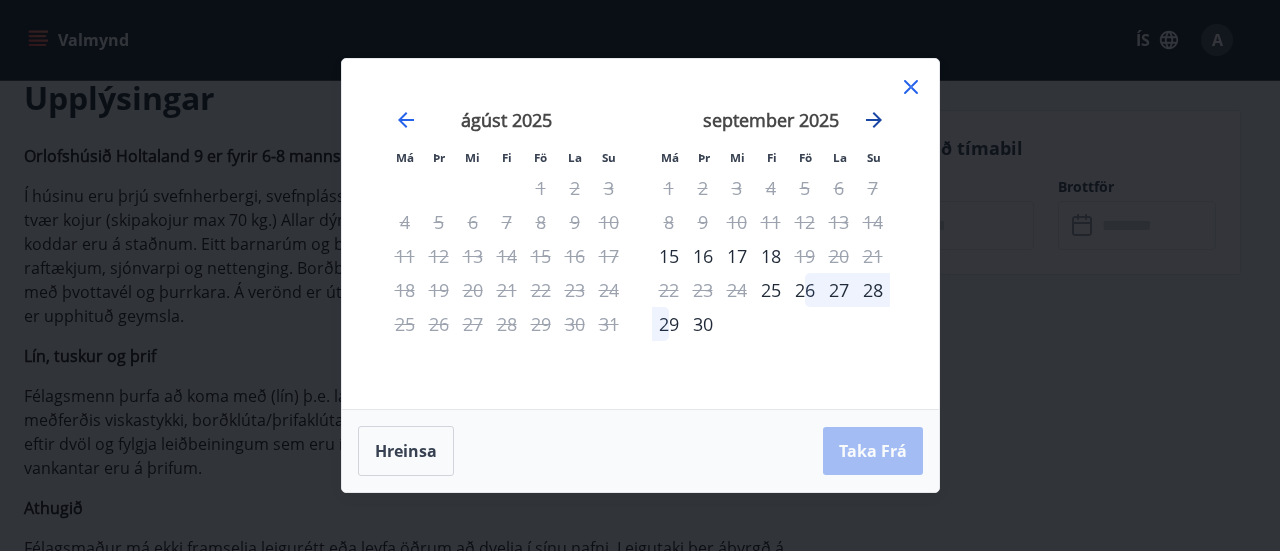 click 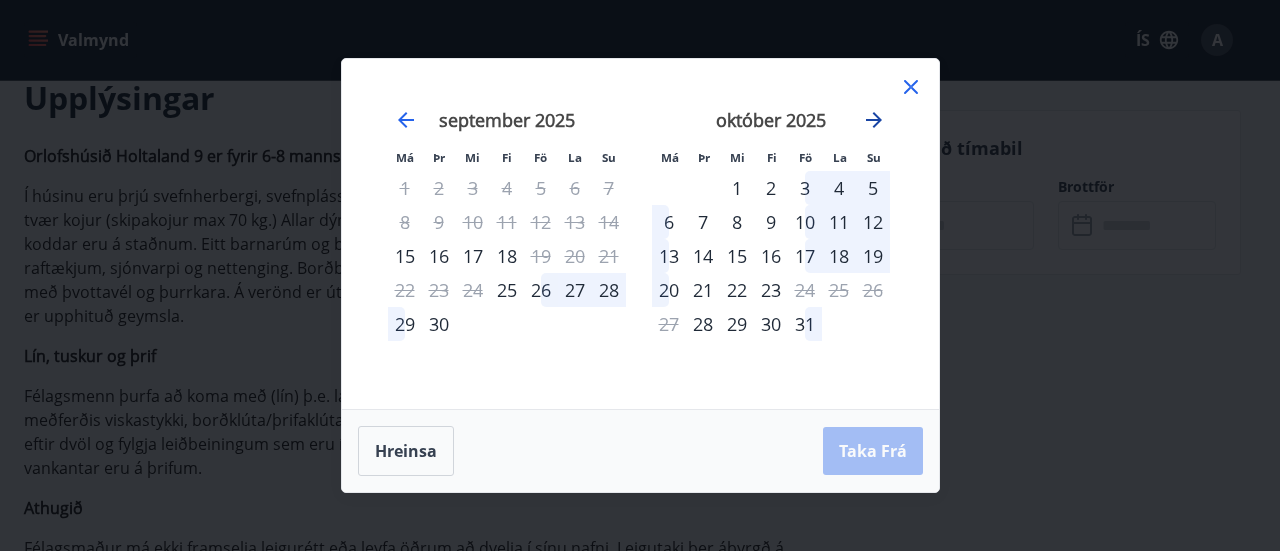 click 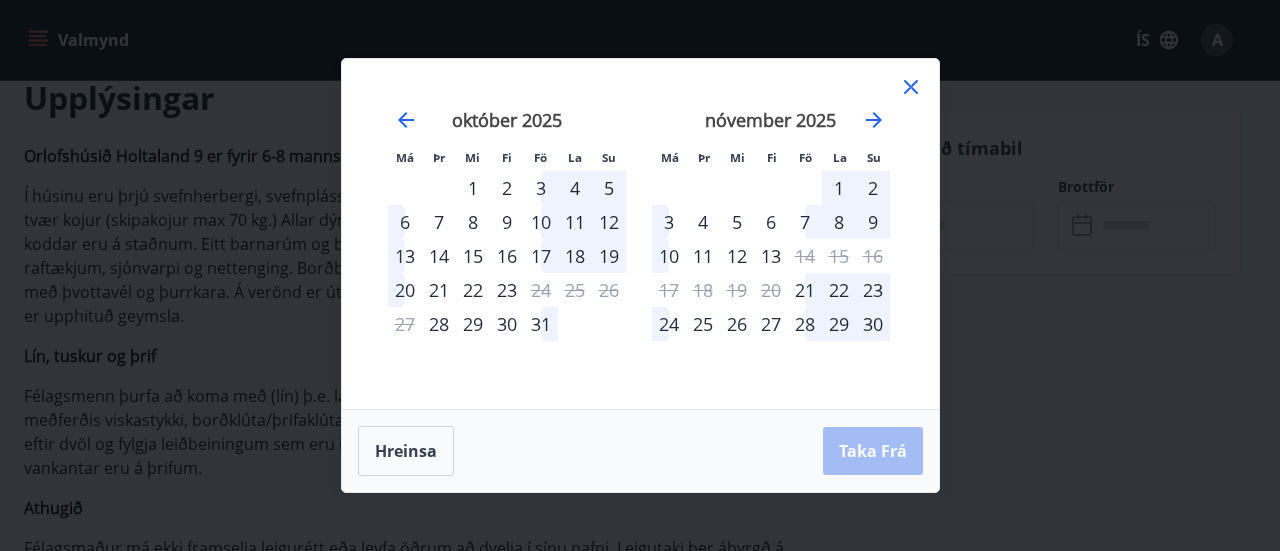 click on "7" at bounding box center [805, 222] 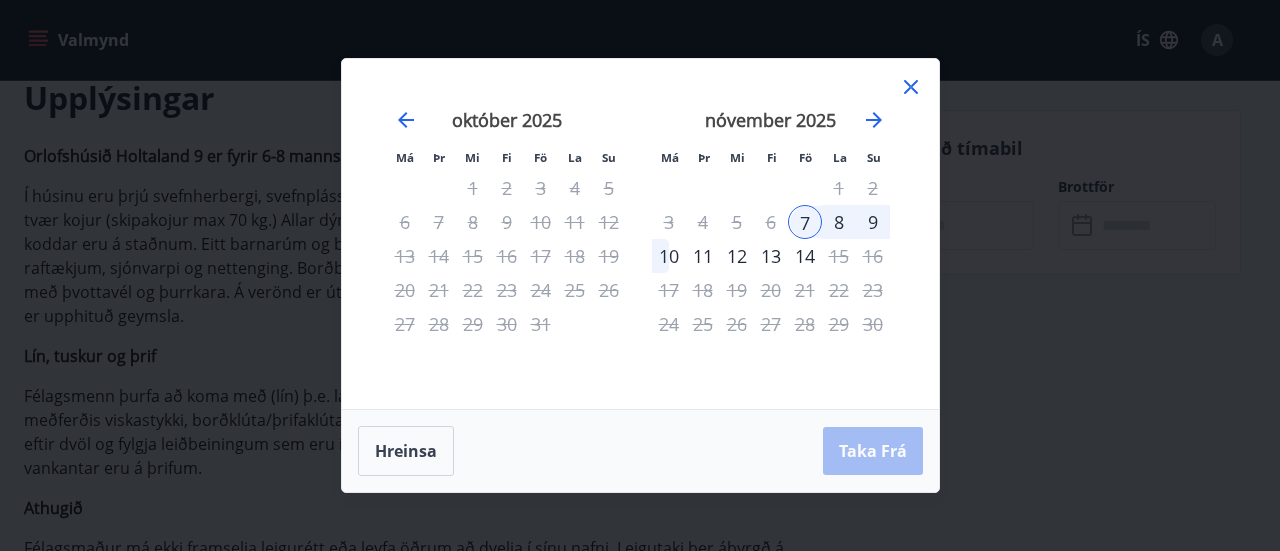 click on "Hreinsa Taka Frá" at bounding box center [640, 451] 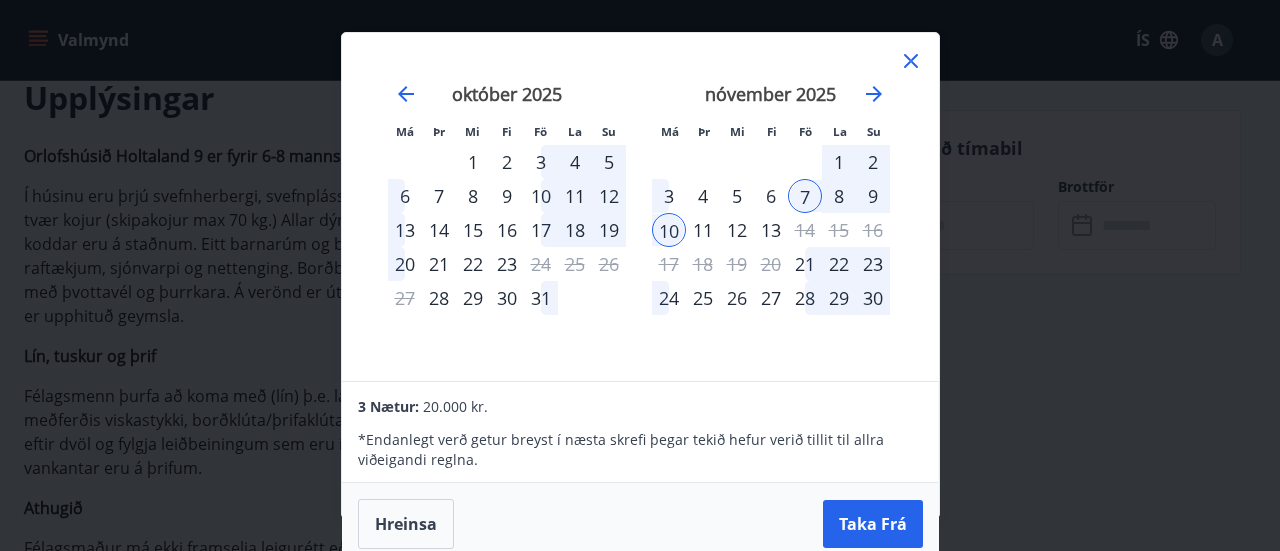 click on "7" at bounding box center [805, 196] 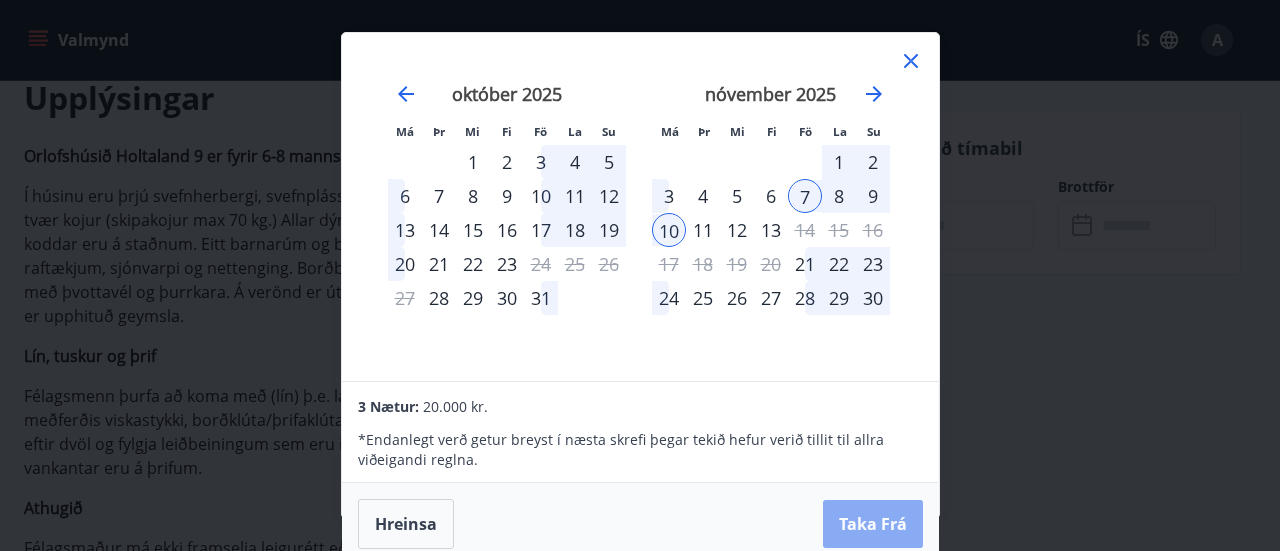 click on "Taka Frá" at bounding box center [873, 524] 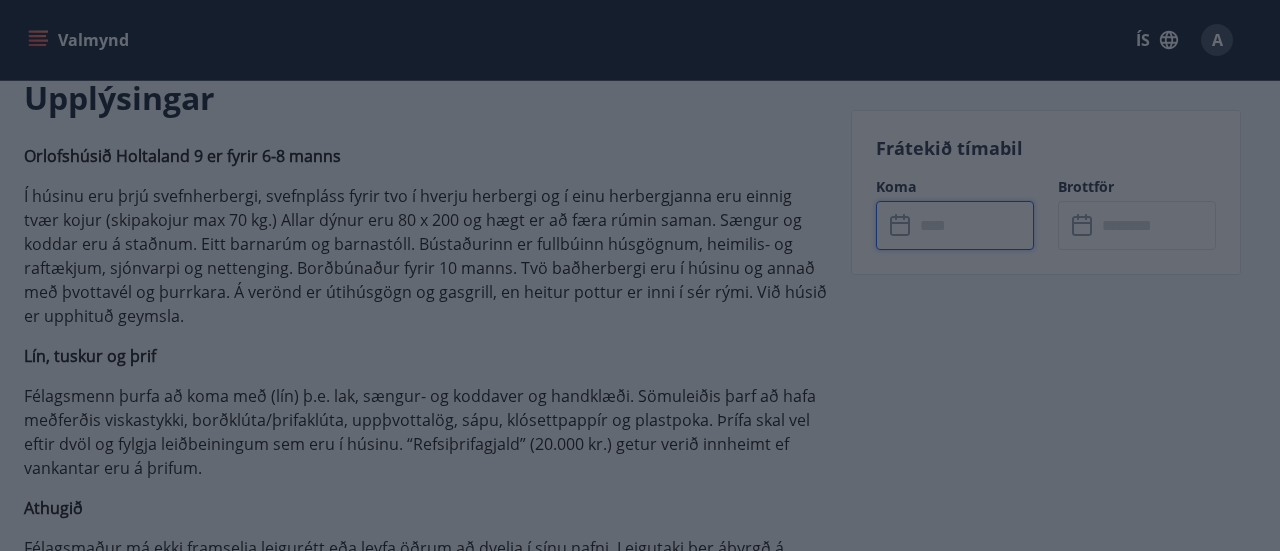 type on "******" 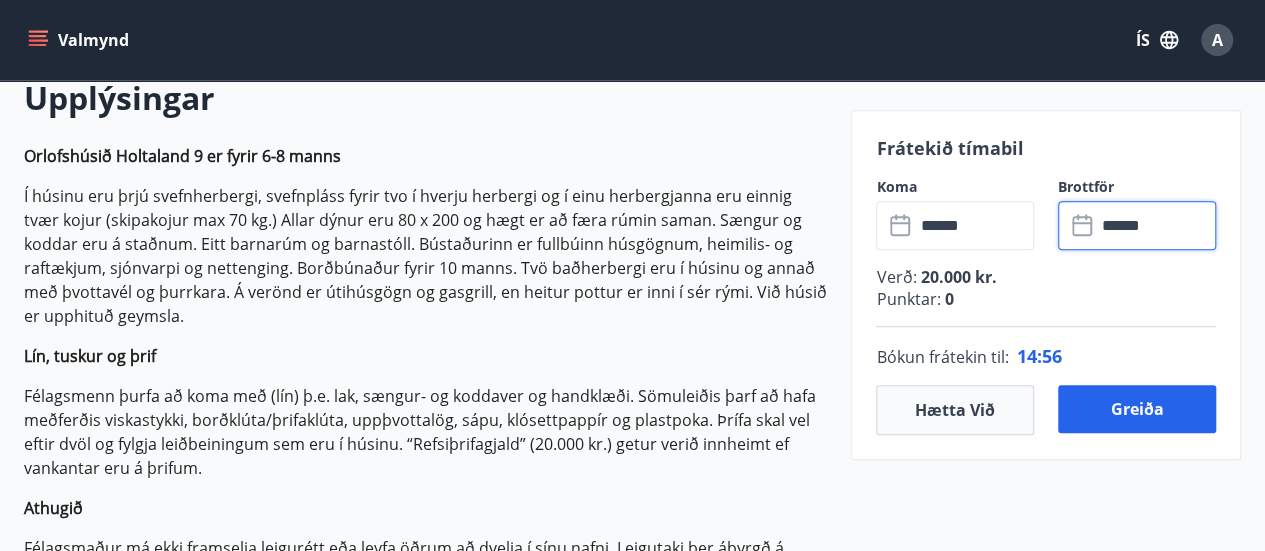 click on "******" at bounding box center [1156, 225] 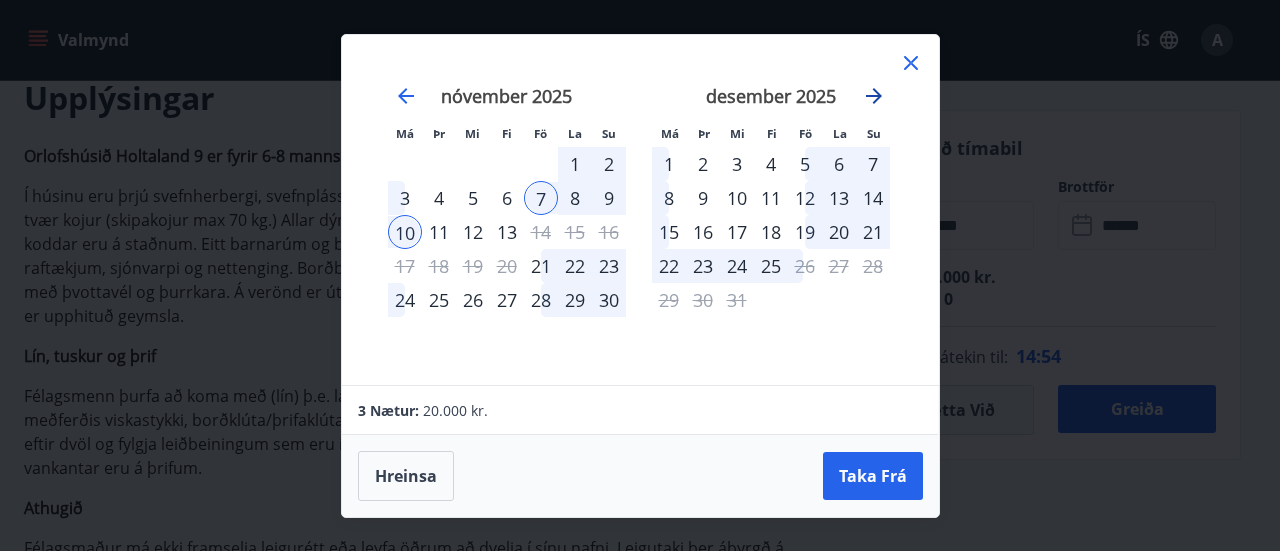 click 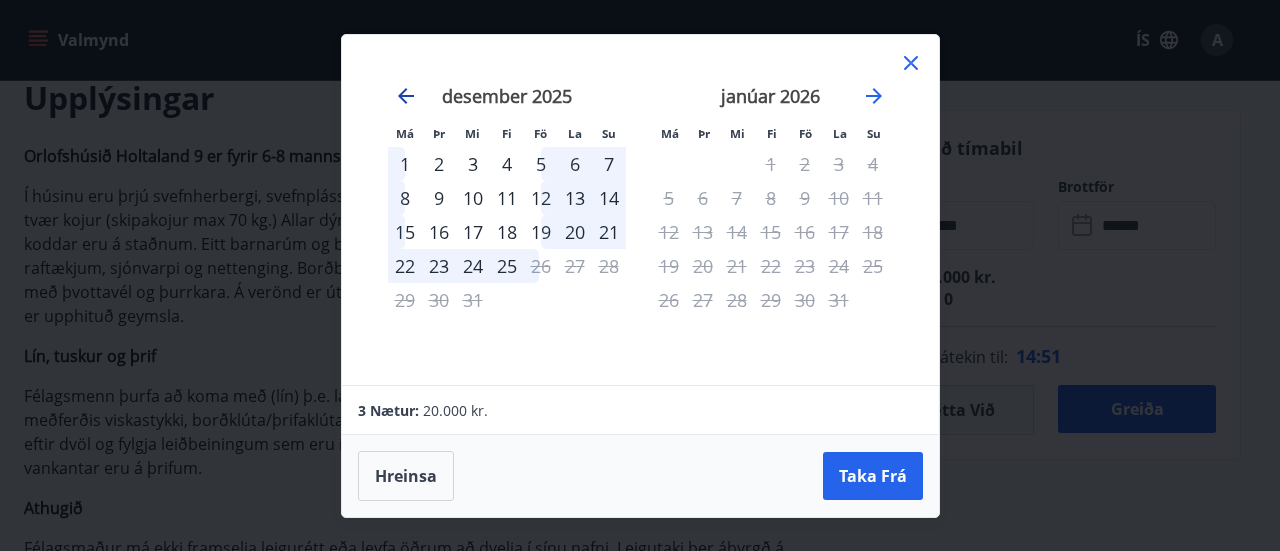 click 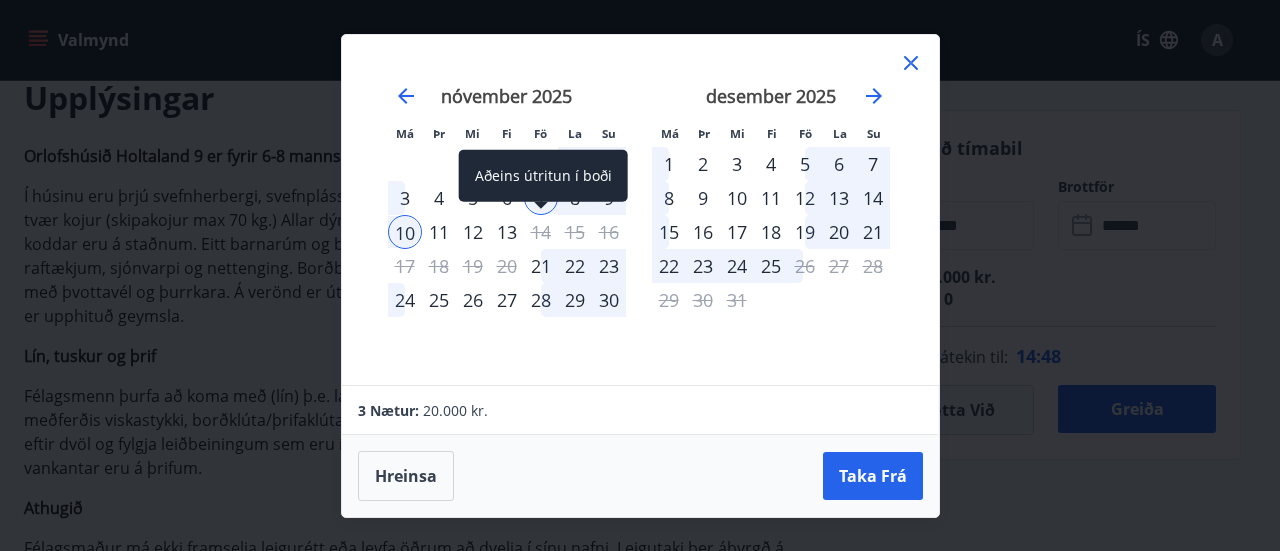 click on "14" at bounding box center [541, 232] 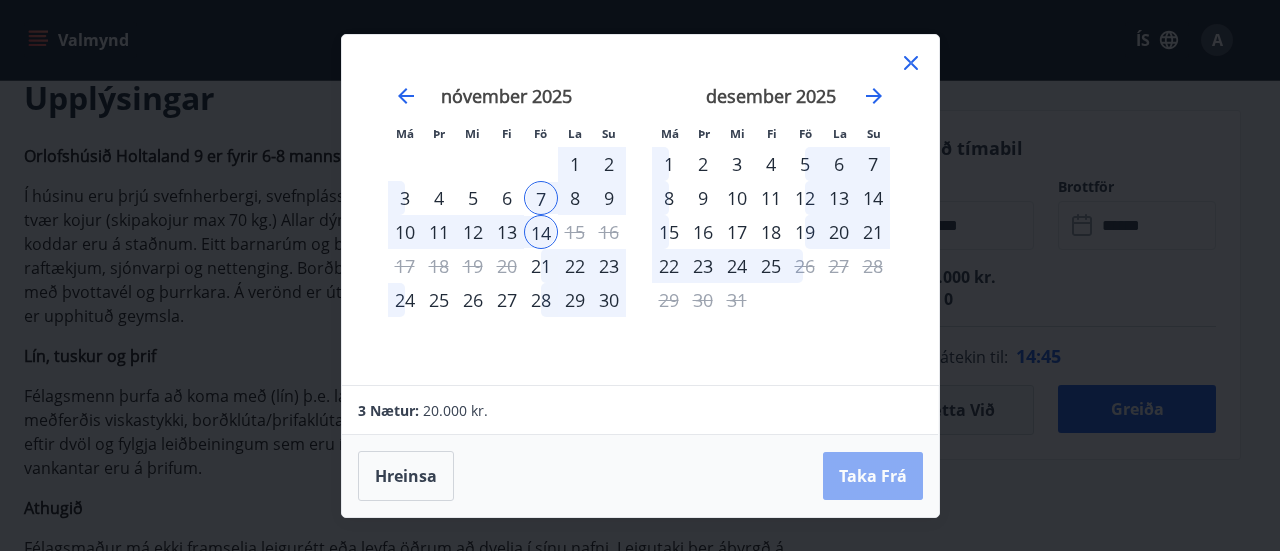 click on "Taka Frá" at bounding box center [873, 476] 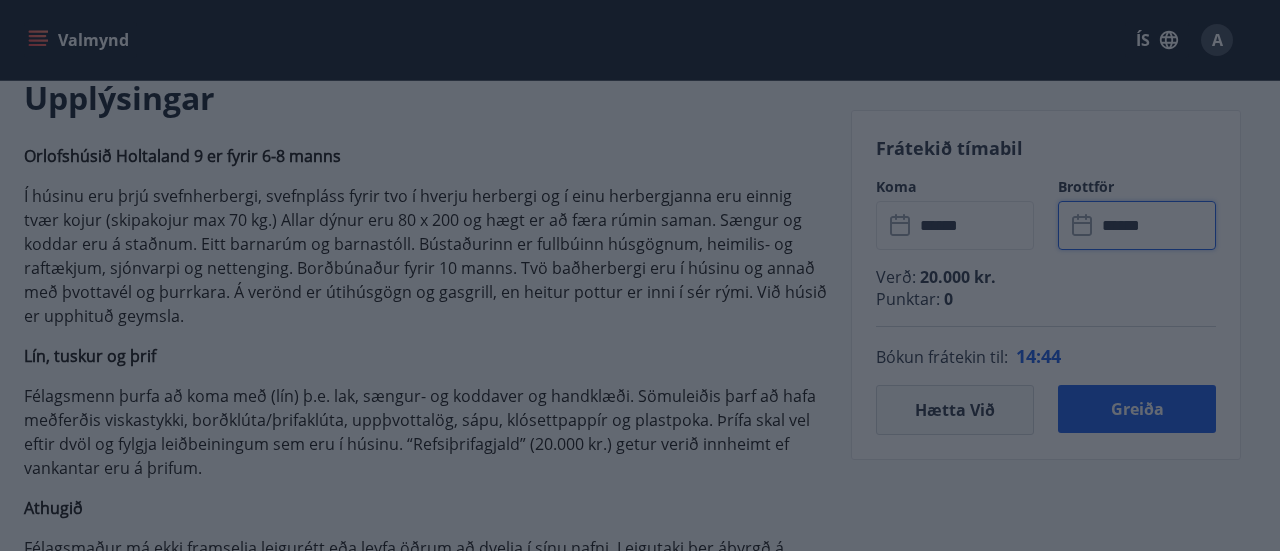 type on "******" 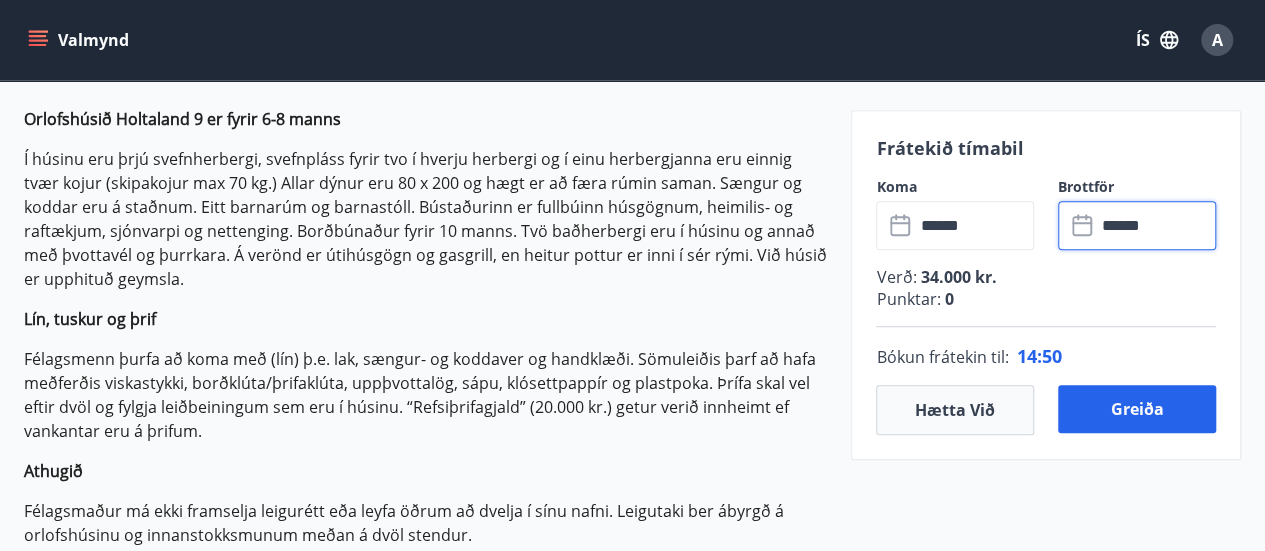 scroll, scrollTop: 749, scrollLeft: 0, axis: vertical 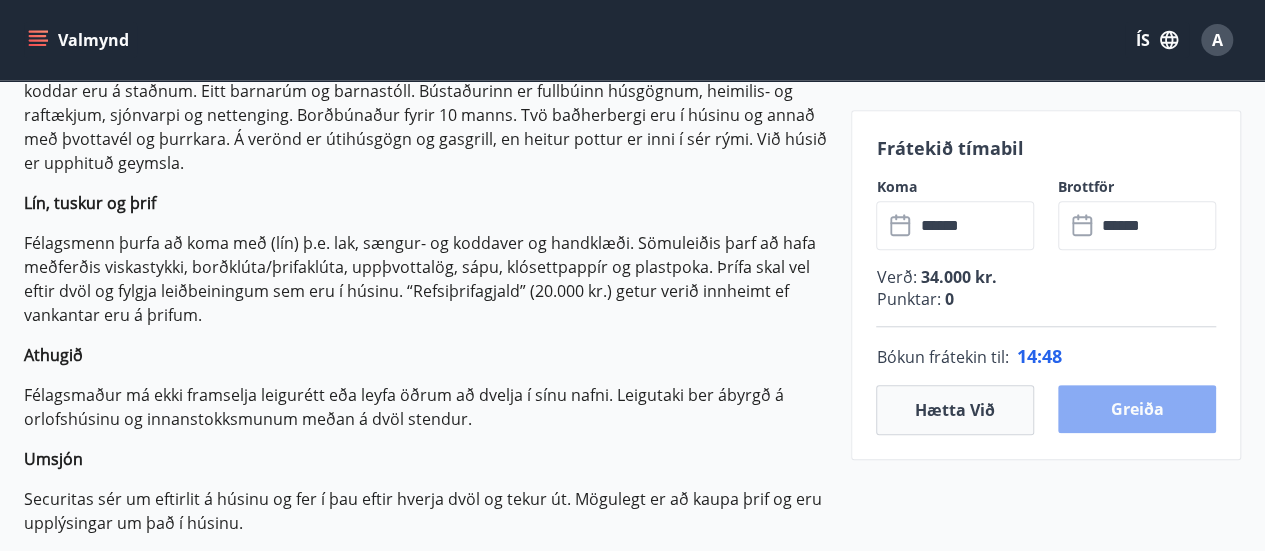 click on "Greiða" at bounding box center [1137, 409] 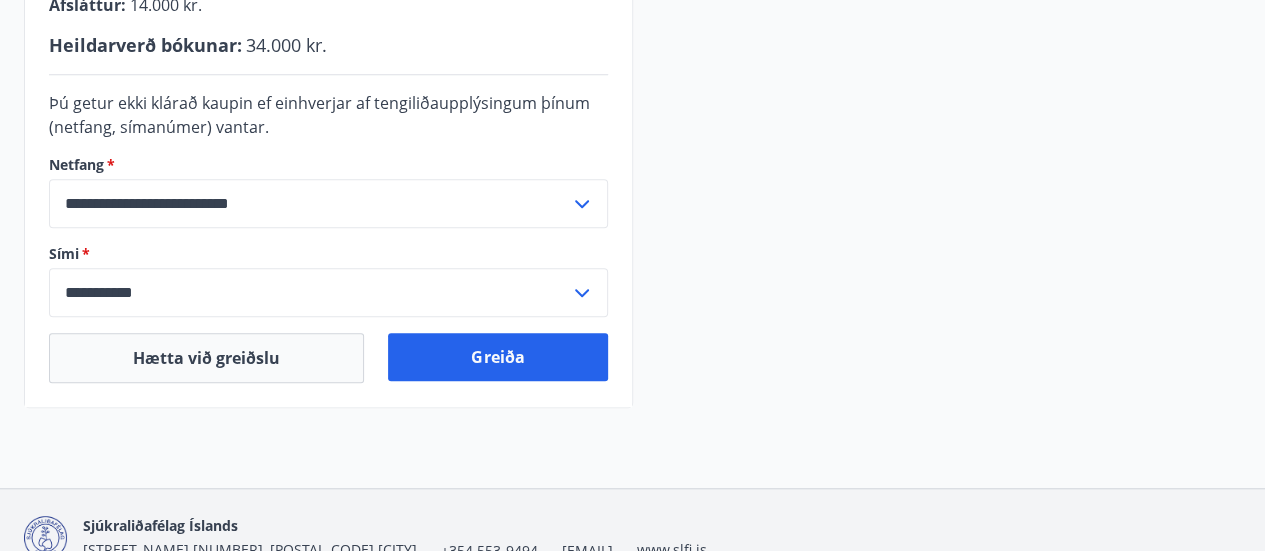 scroll, scrollTop: 673, scrollLeft: 0, axis: vertical 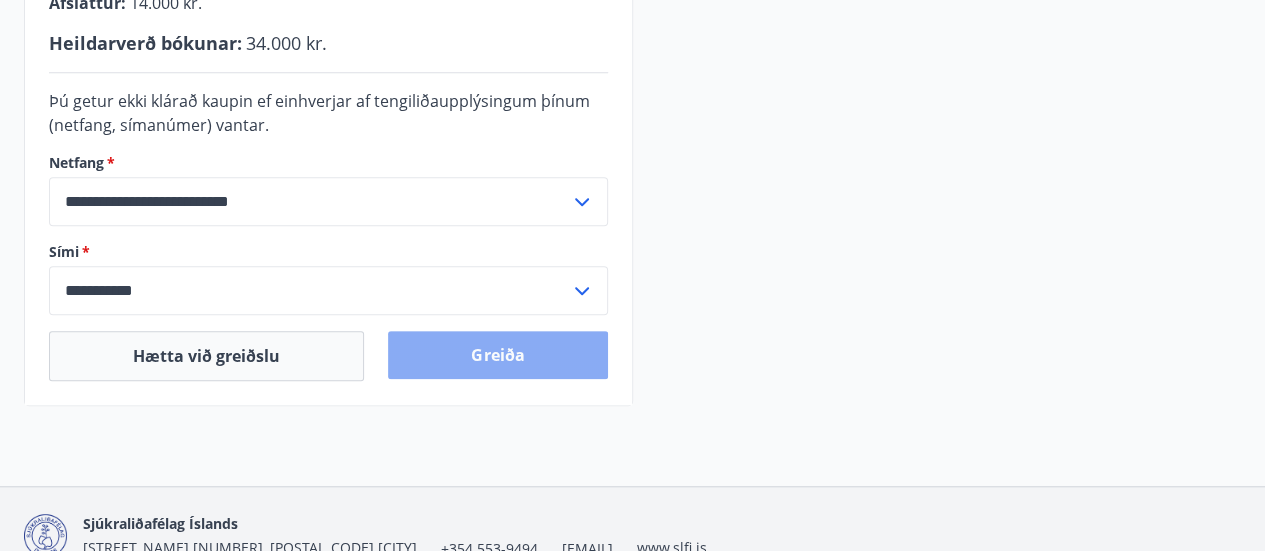 click on "Greiða" at bounding box center (497, 355) 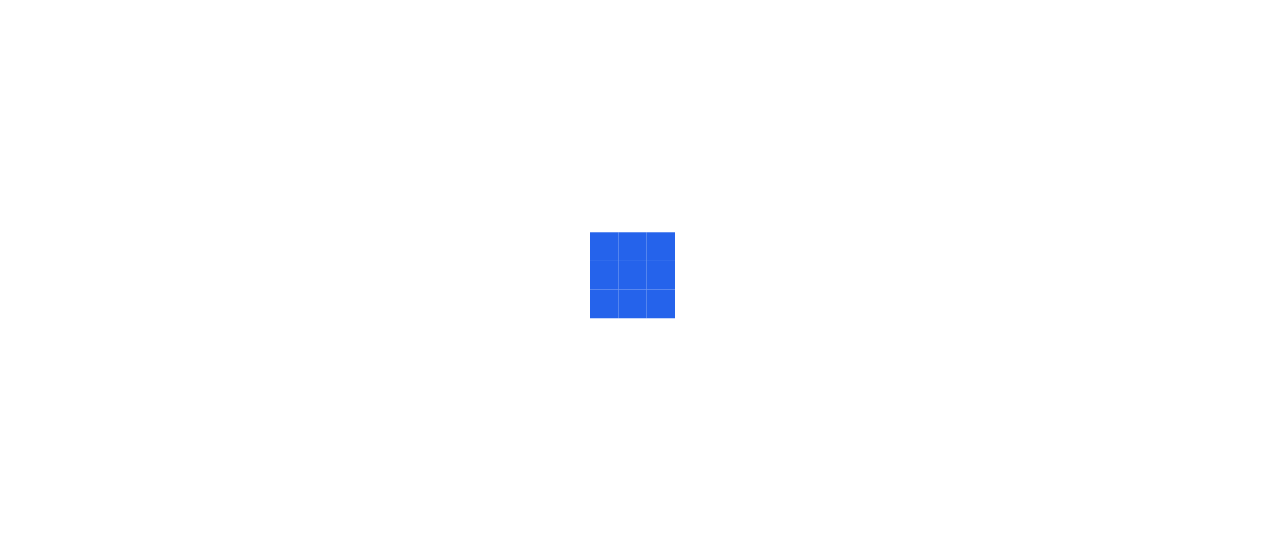 scroll, scrollTop: 0, scrollLeft: 0, axis: both 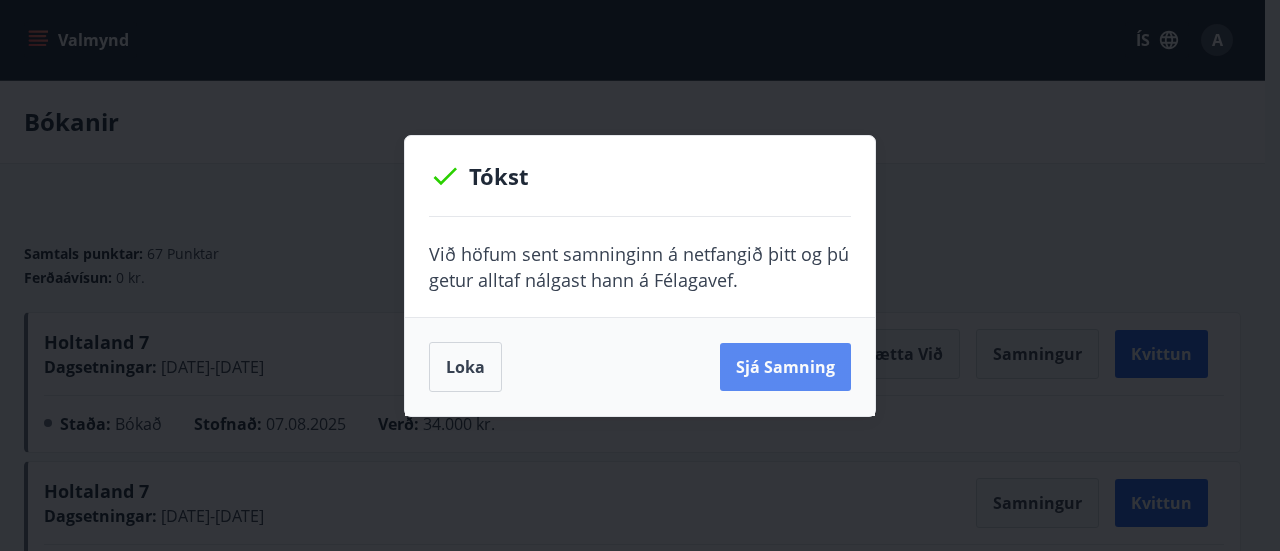 click on "Sjá samning" at bounding box center [785, 367] 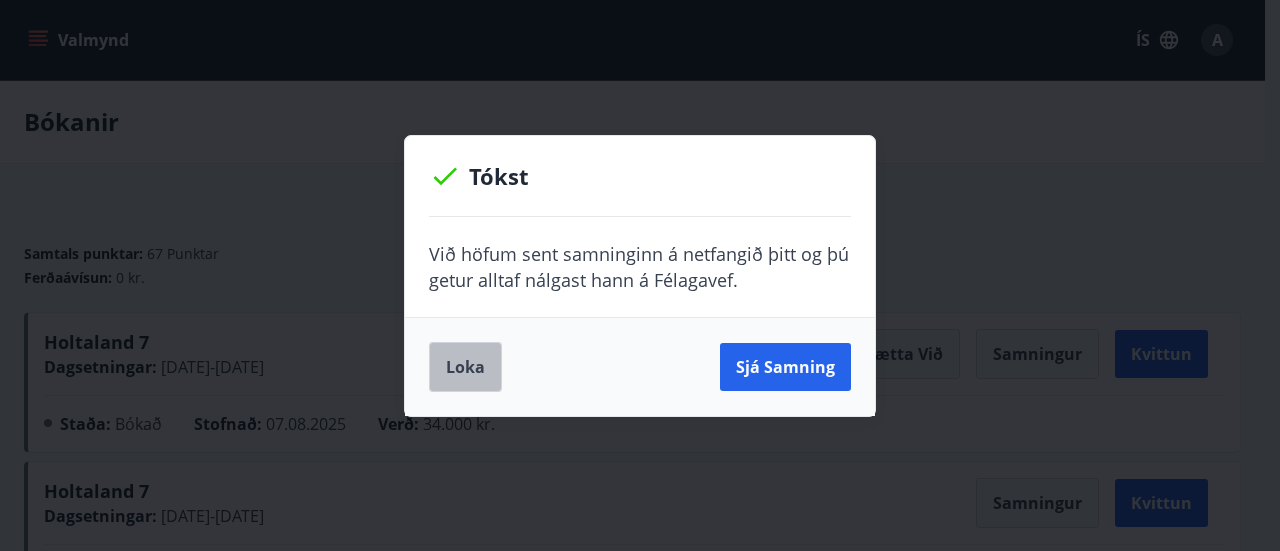 click on "Loka" at bounding box center [465, 367] 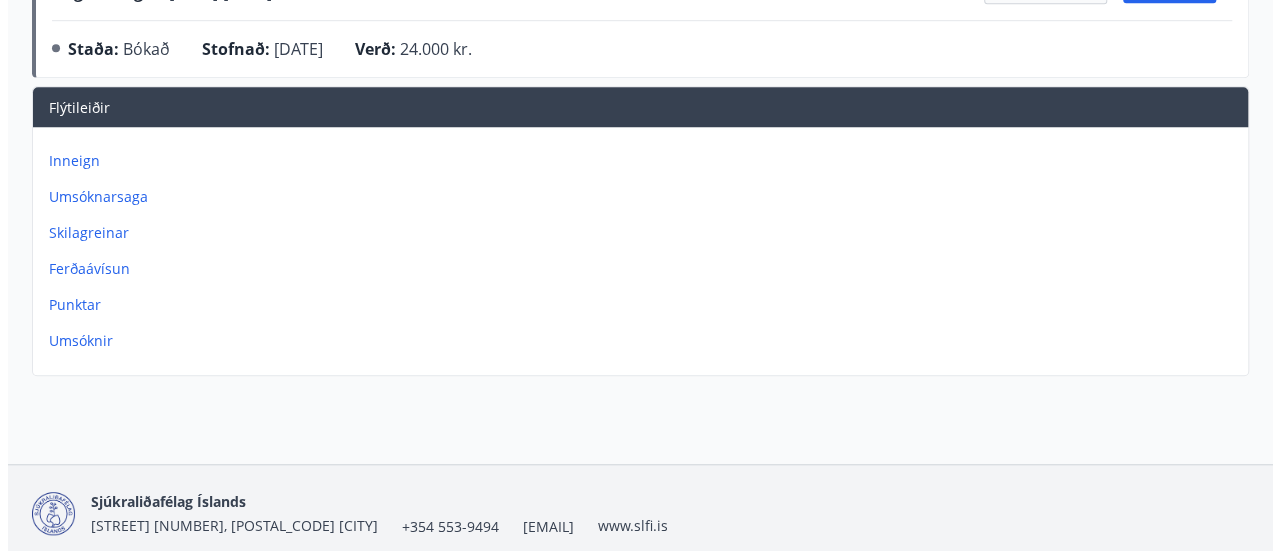 scroll, scrollTop: 0, scrollLeft: 0, axis: both 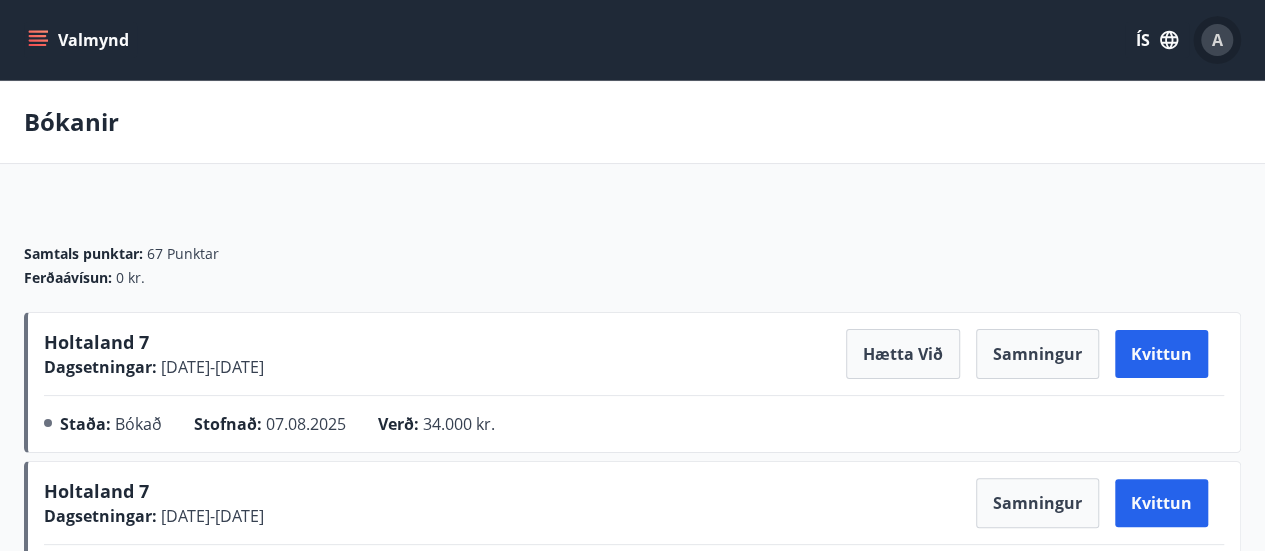 click on "A" at bounding box center [1217, 40] 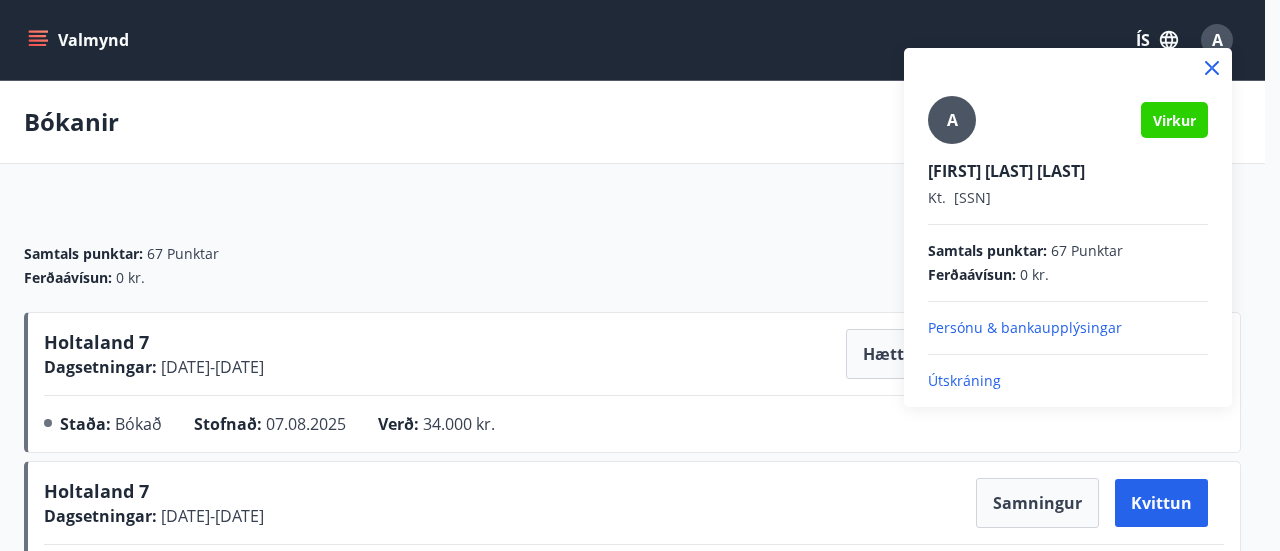 click on "Útskráning" at bounding box center (1068, 381) 